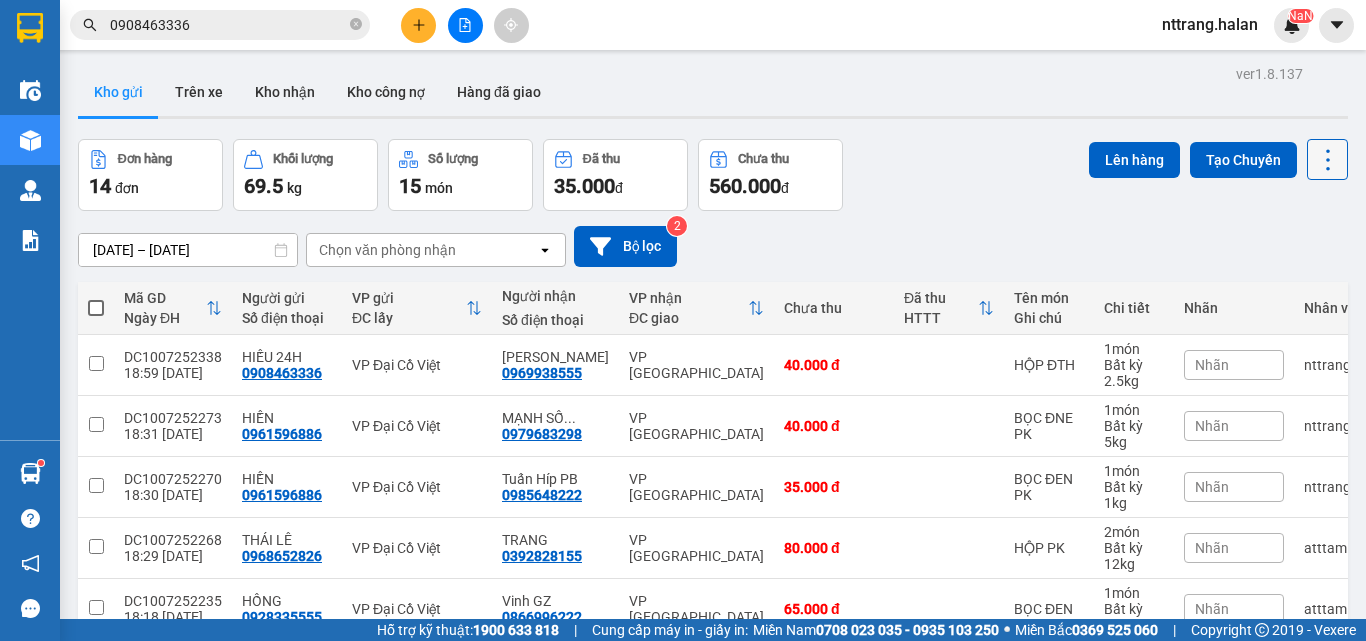scroll, scrollTop: 0, scrollLeft: 0, axis: both 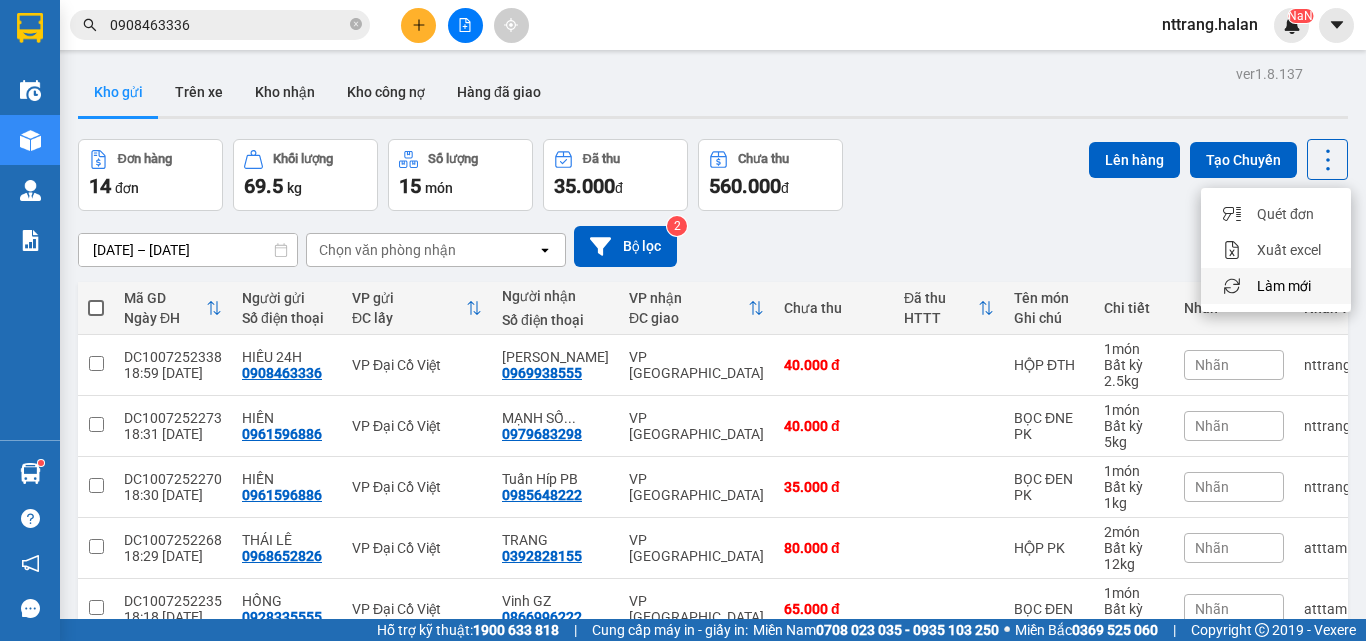 click on "Làm mới" at bounding box center [1284, 286] 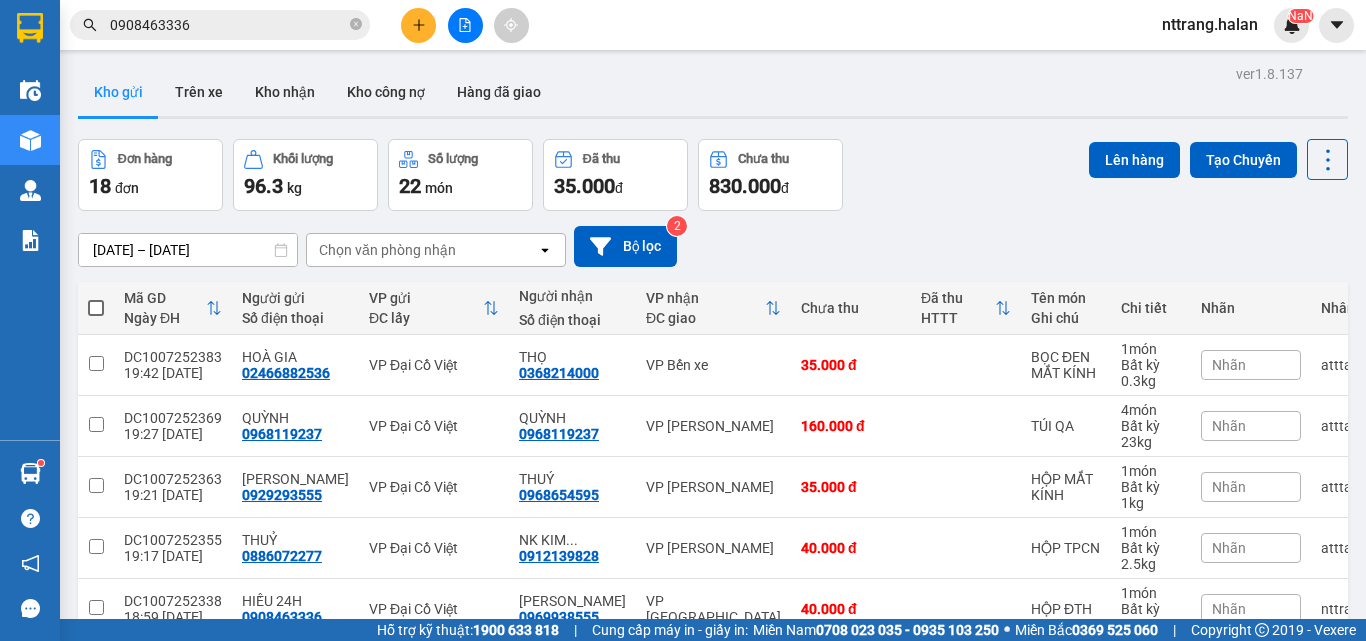 click at bounding box center (96, 308) 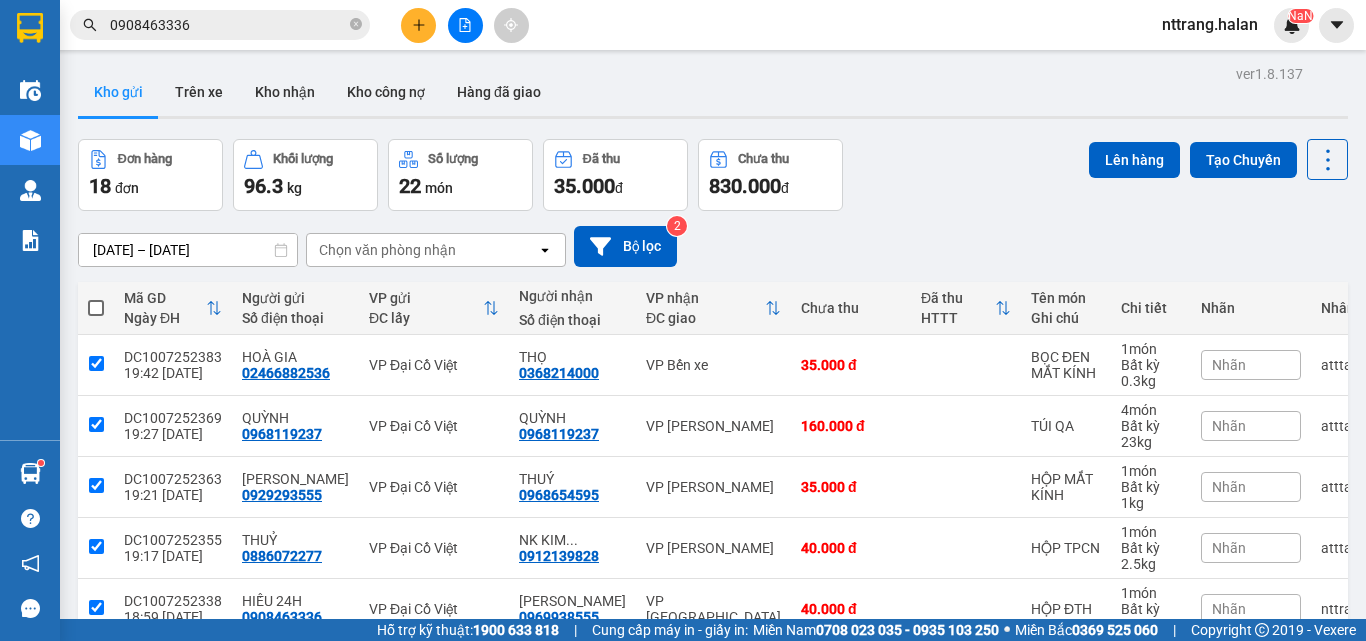 checkbox on "true" 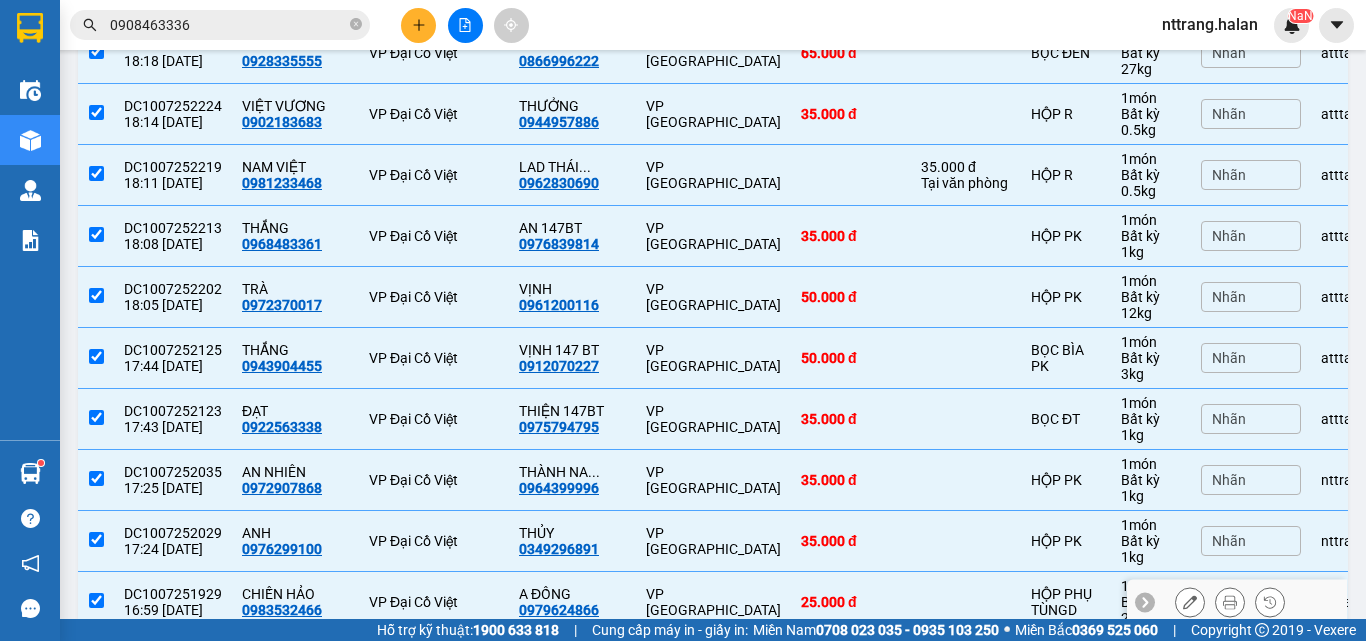 scroll, scrollTop: 904, scrollLeft: 0, axis: vertical 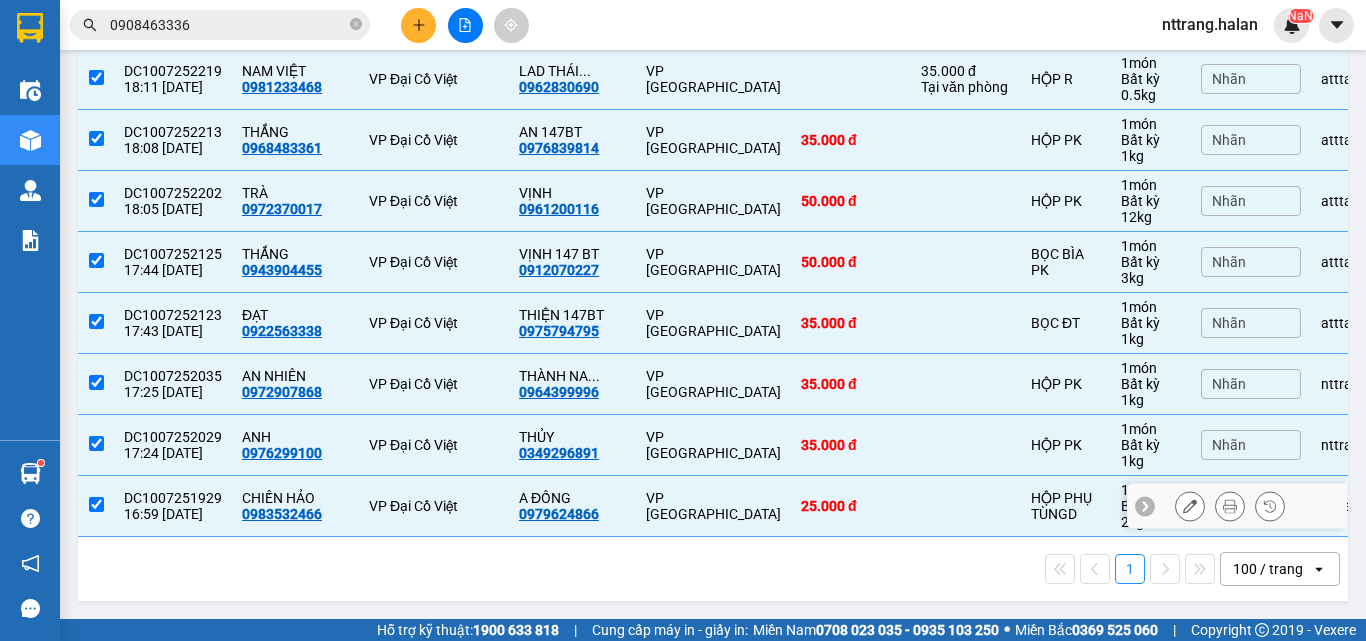 click on "VP [GEOGRAPHIC_DATA]" at bounding box center (713, 506) 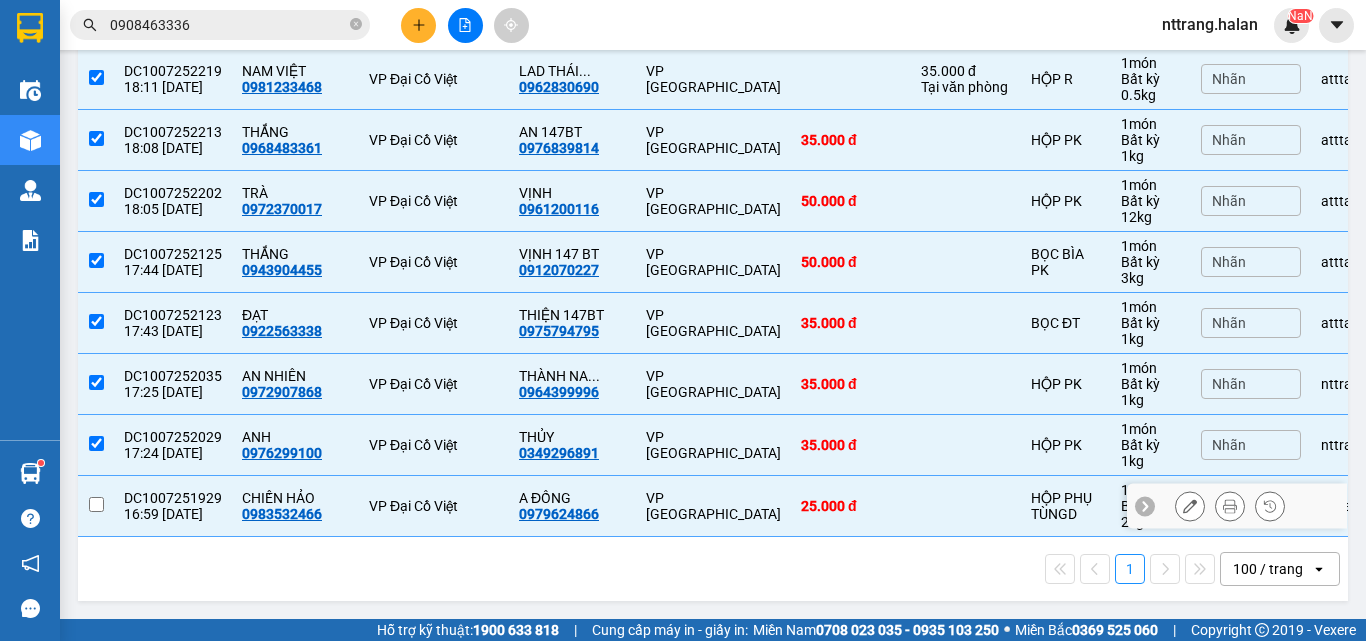 checkbox on "false" 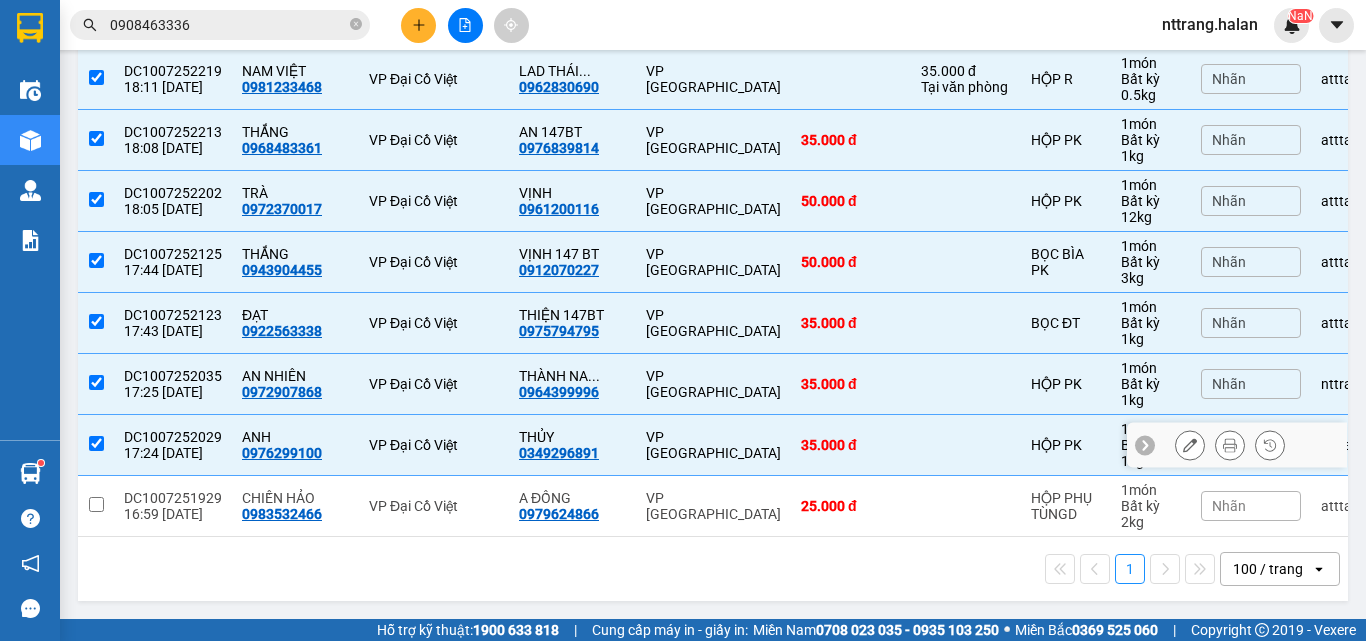 drag, startPoint x: 645, startPoint y: 429, endPoint x: 636, endPoint y: 379, distance: 50.803543 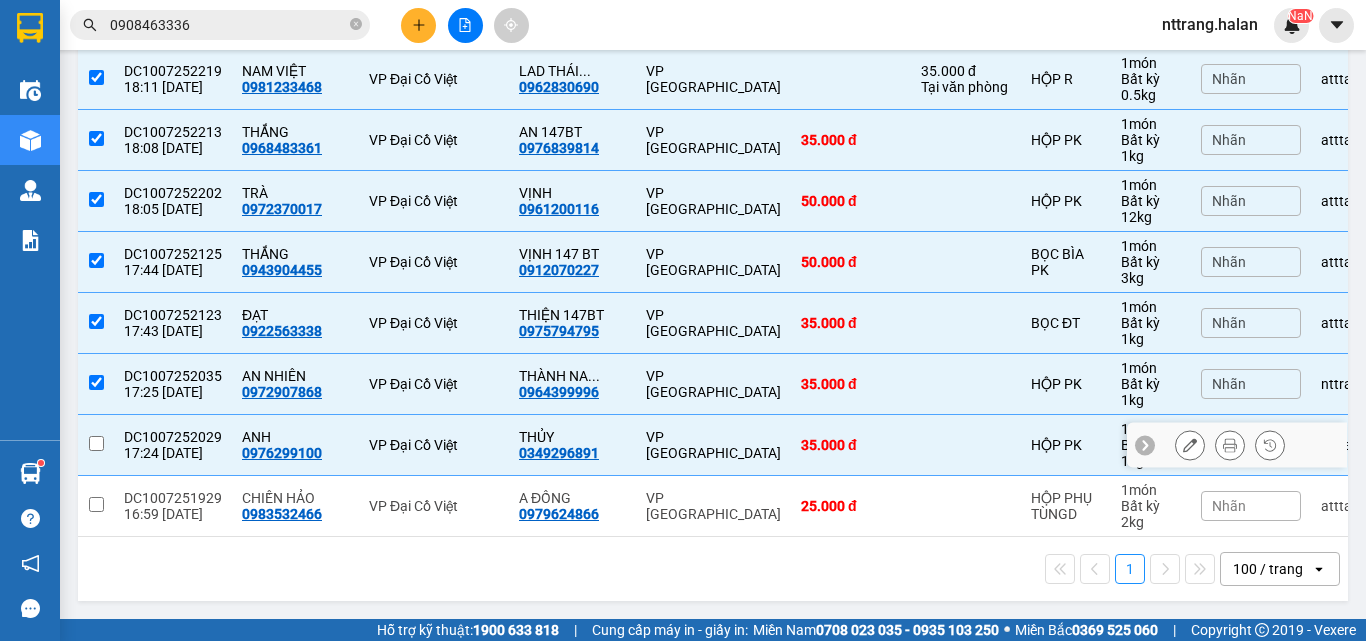 checkbox on "false" 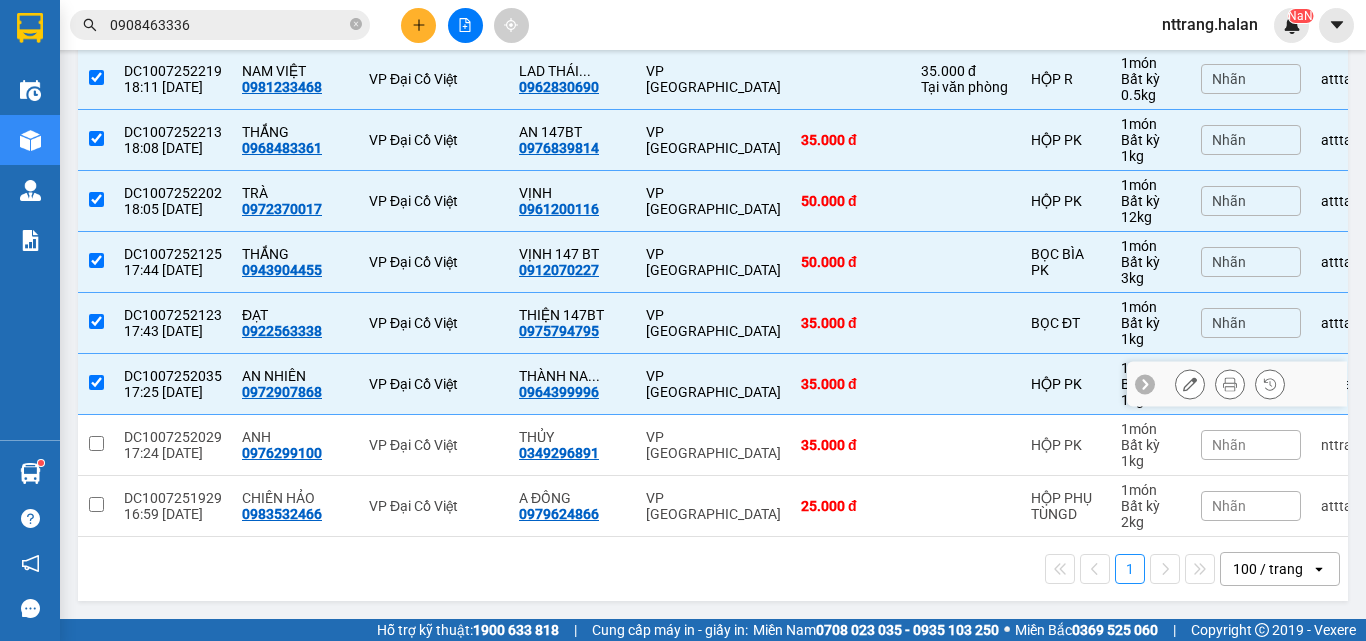 drag, startPoint x: 649, startPoint y: 366, endPoint x: 665, endPoint y: 307, distance: 61.13101 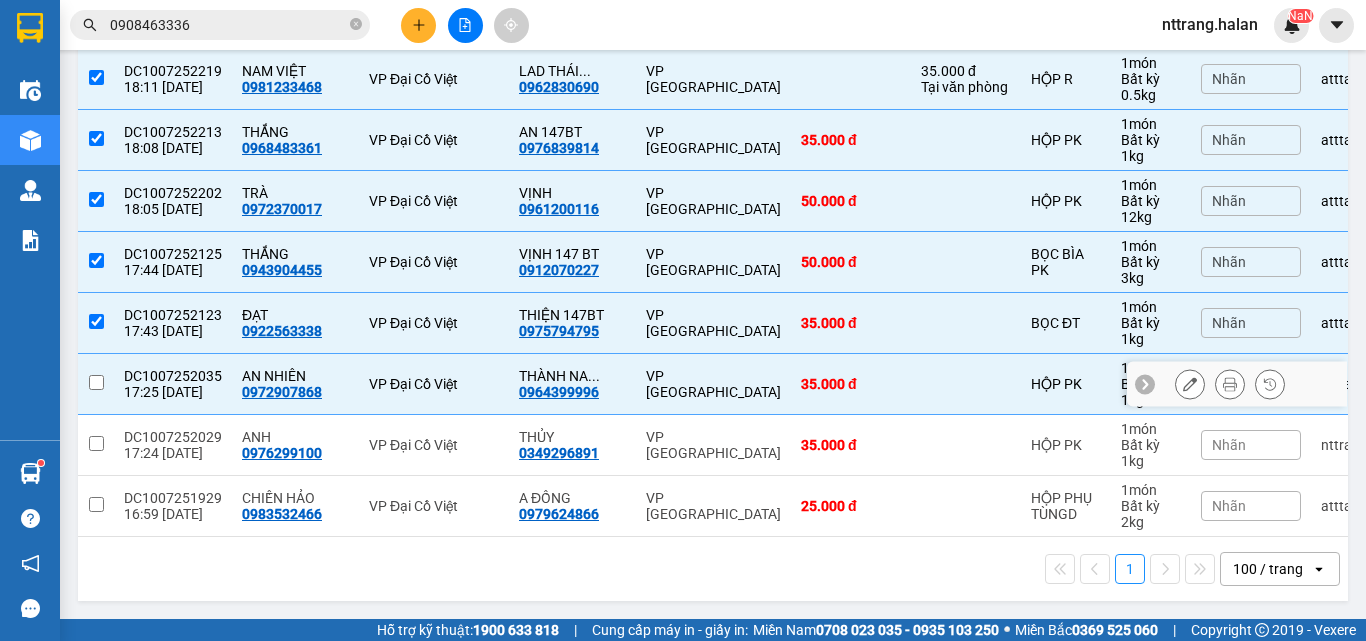 checkbox on "false" 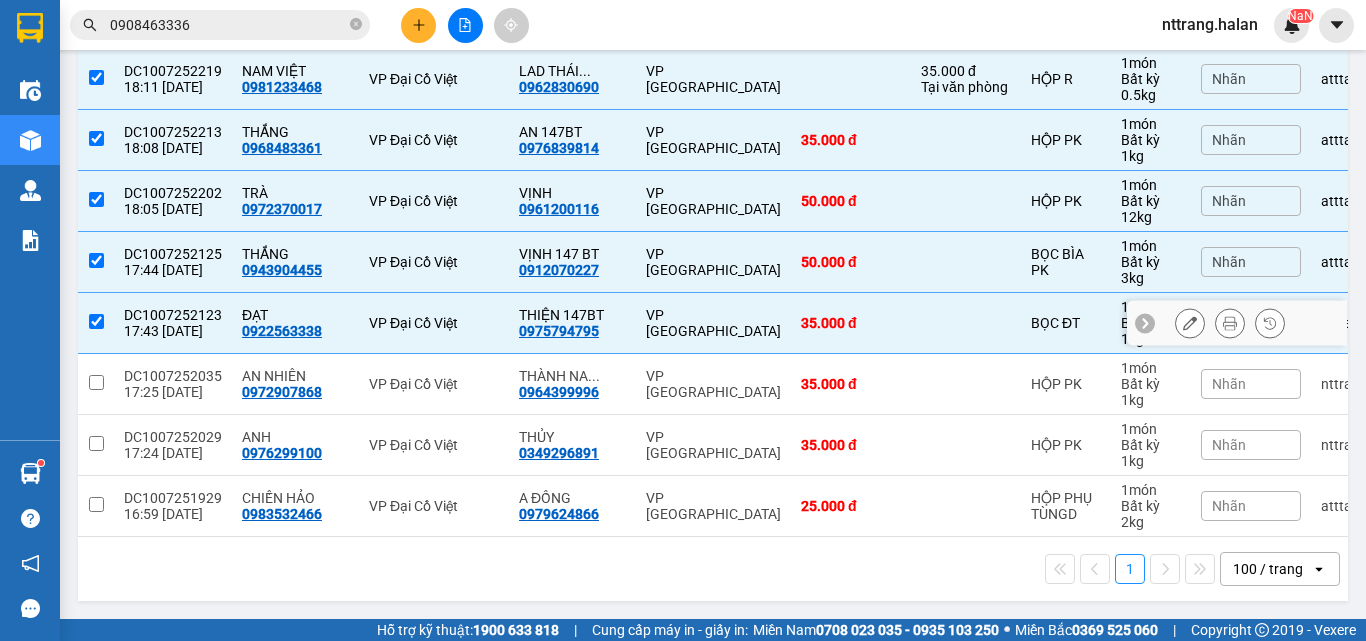 click on "VP [GEOGRAPHIC_DATA]" at bounding box center (713, 323) 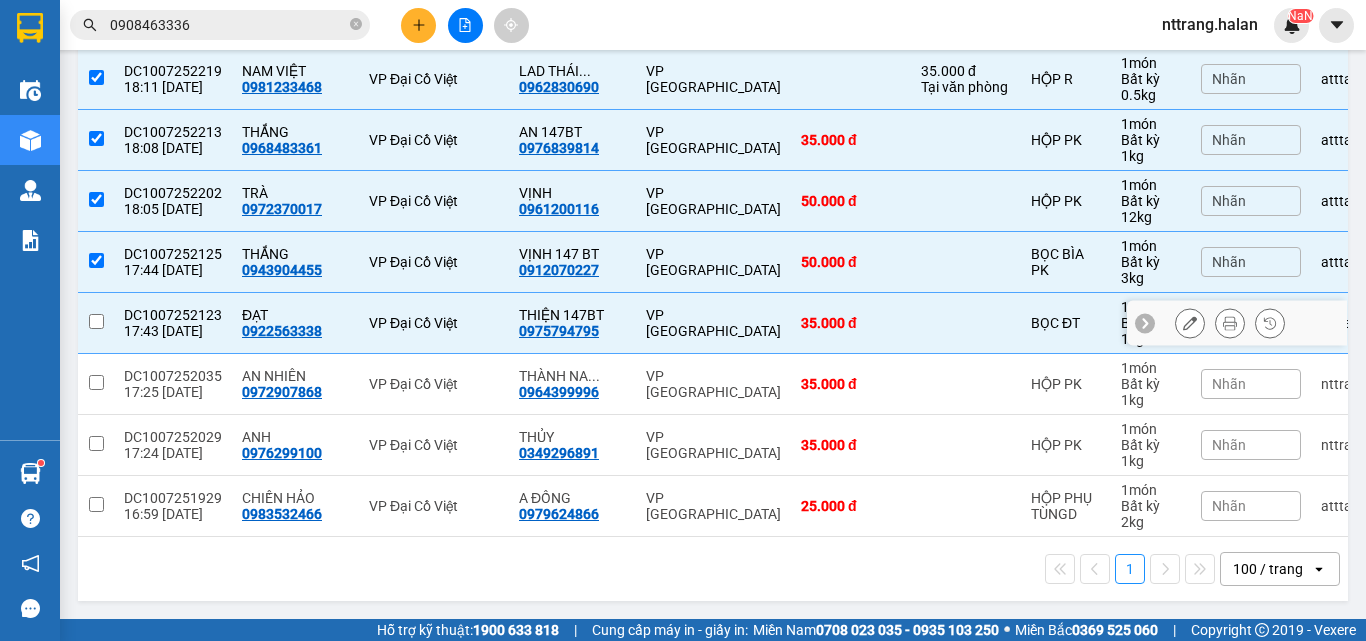 checkbox on "false" 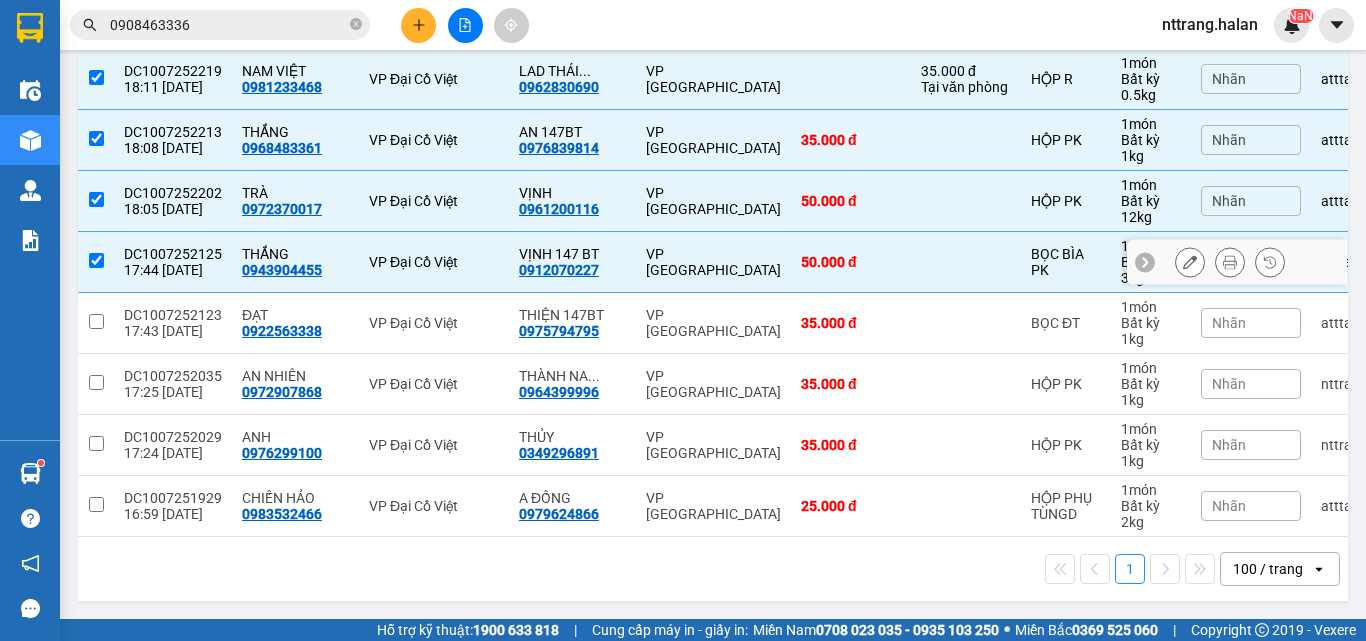 click on "VP [GEOGRAPHIC_DATA]" at bounding box center (713, 262) 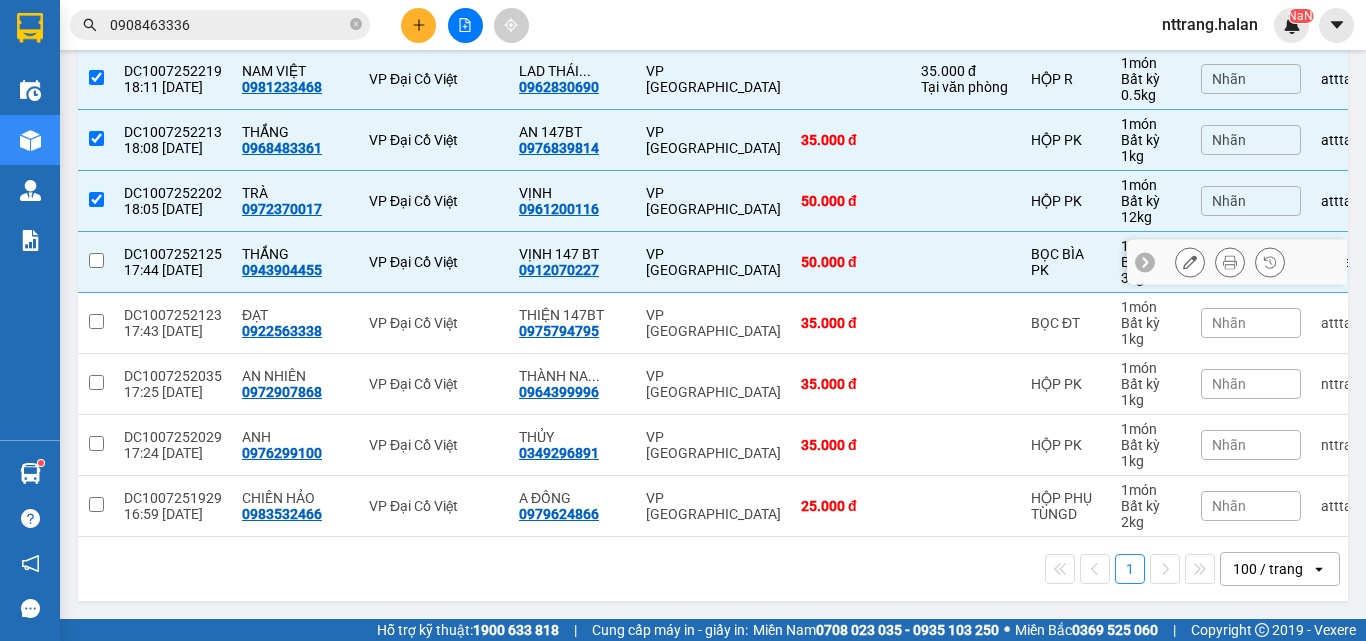 checkbox on "false" 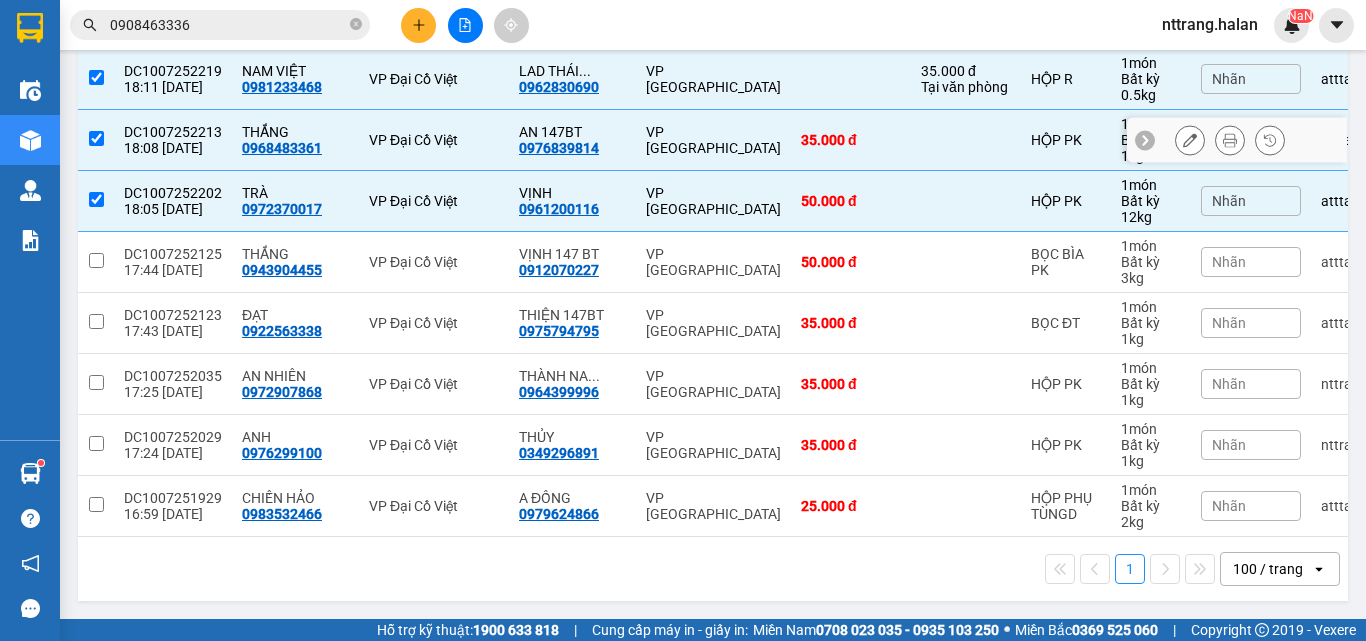 click on "VP [GEOGRAPHIC_DATA]" at bounding box center [713, 140] 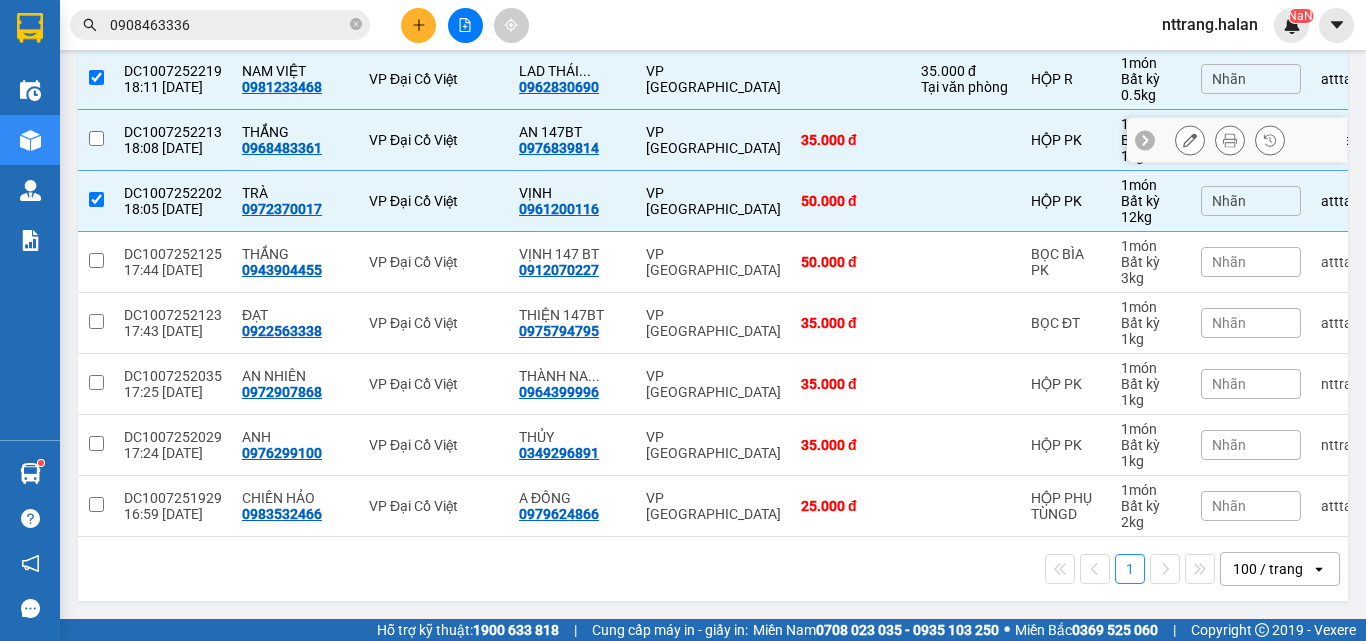 checkbox on "false" 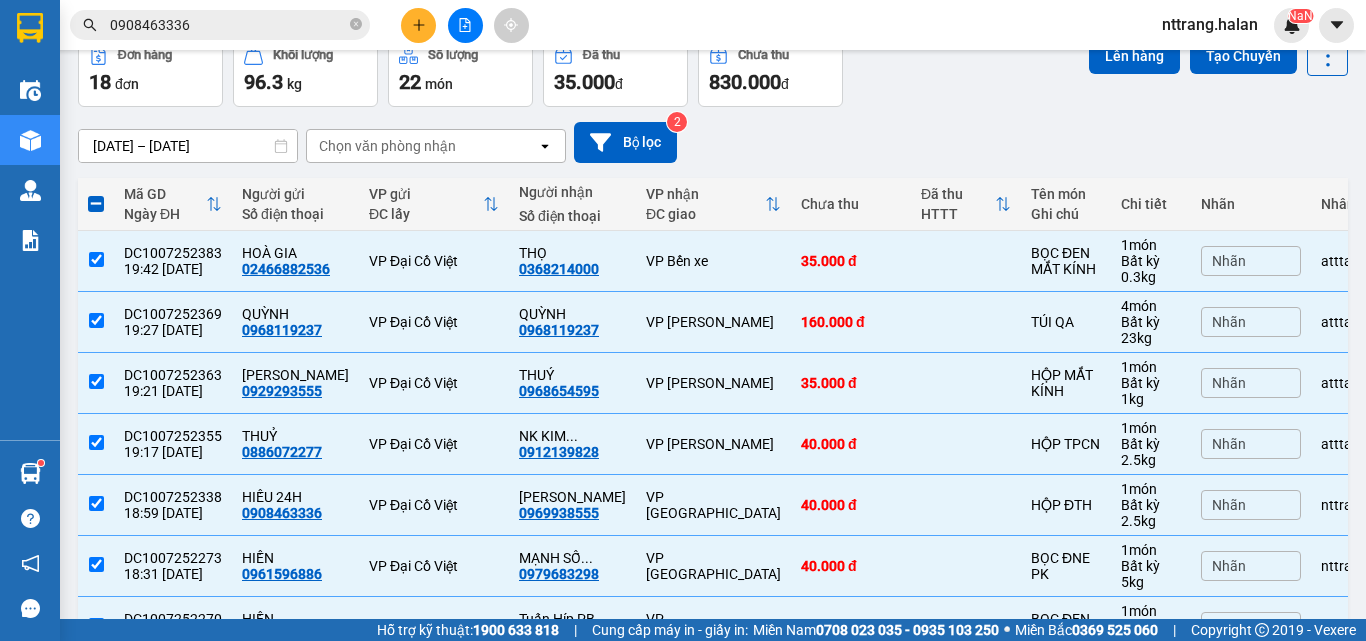 scroll, scrollTop: 0, scrollLeft: 0, axis: both 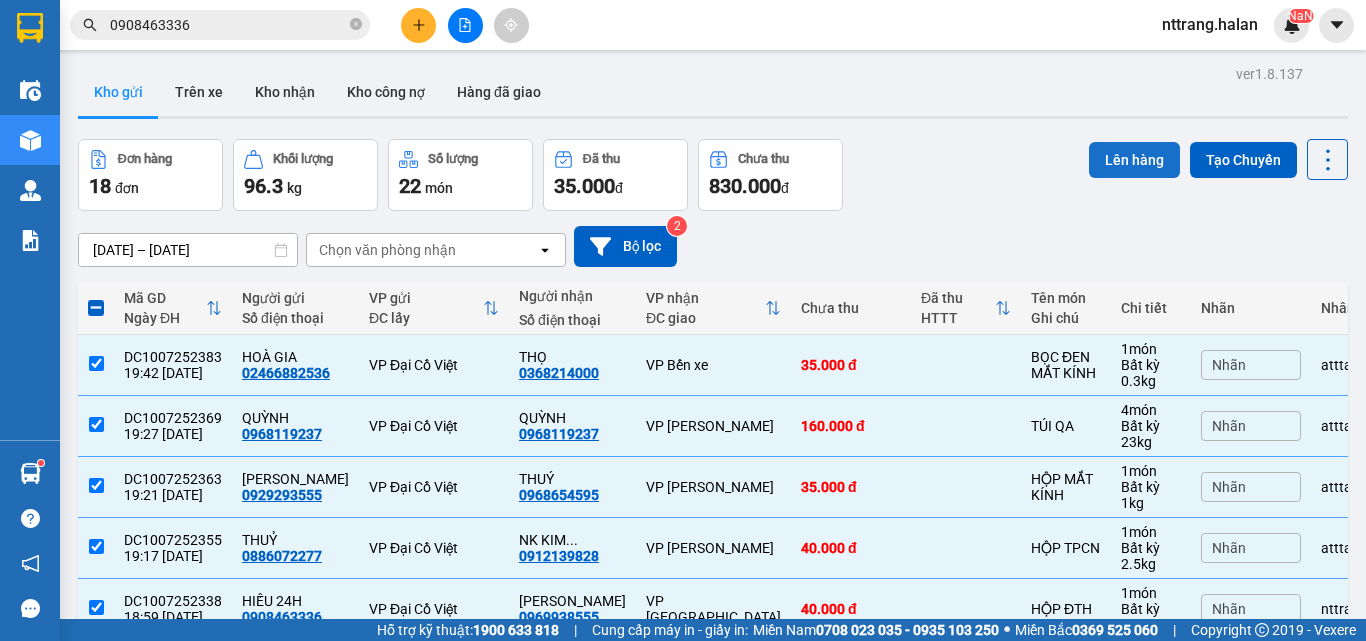 click on "Lên hàng" at bounding box center [1134, 160] 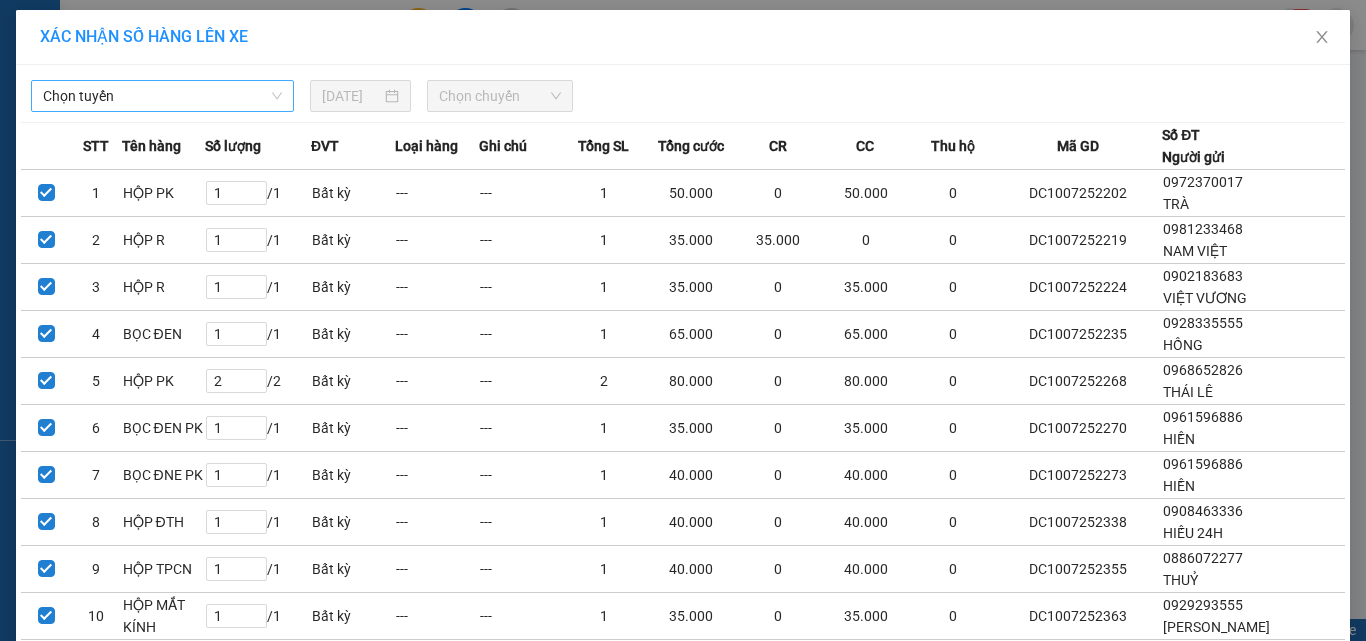click on "Chọn tuyến" at bounding box center [162, 96] 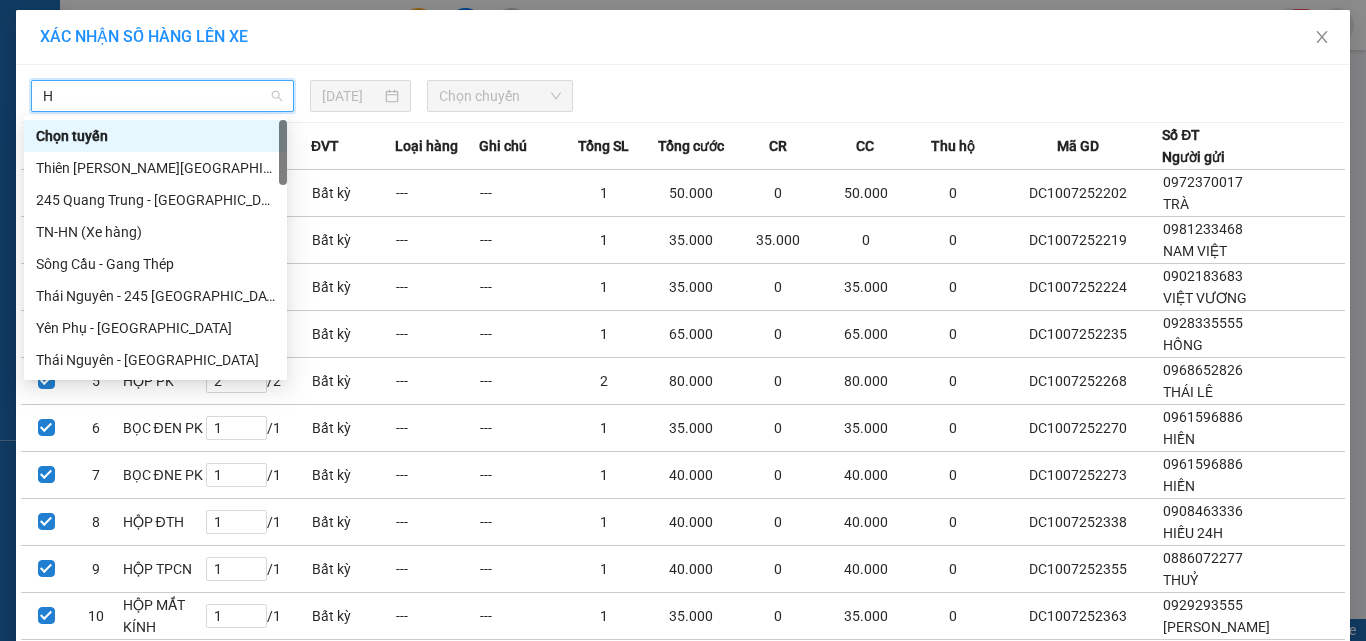type on "HN" 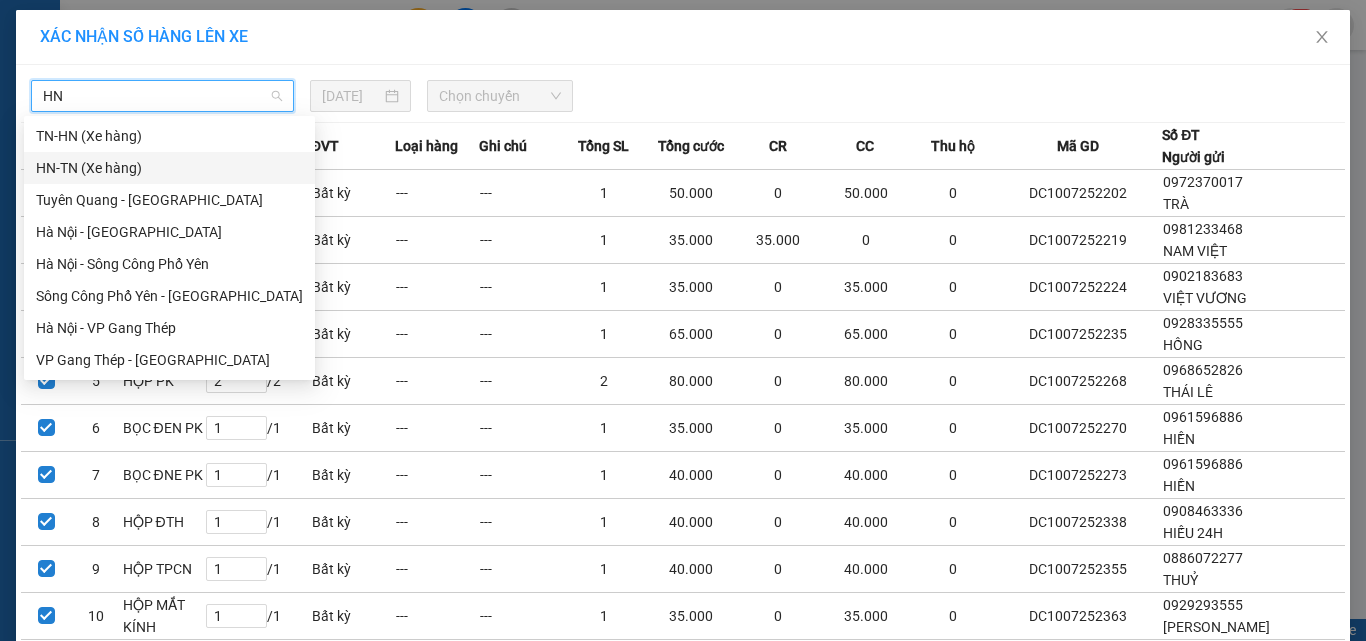 click on "HN-TN (Xe hàng)" at bounding box center [169, 168] 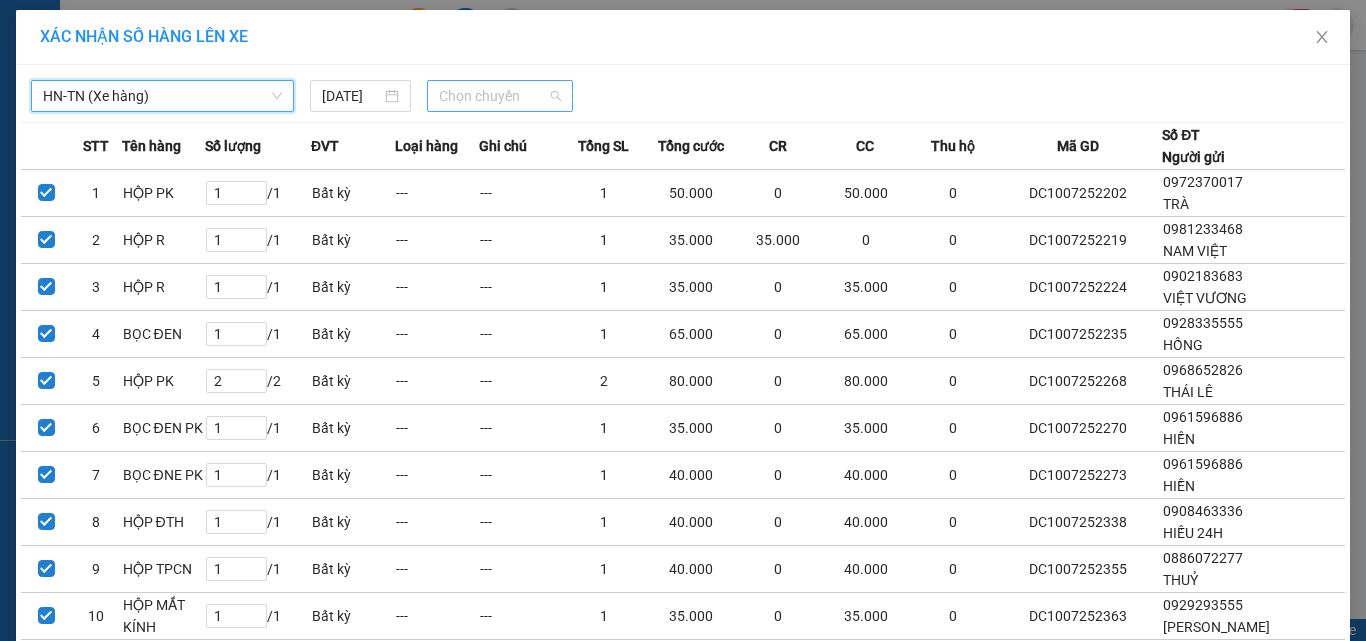 click on "Chọn chuyến" at bounding box center [500, 96] 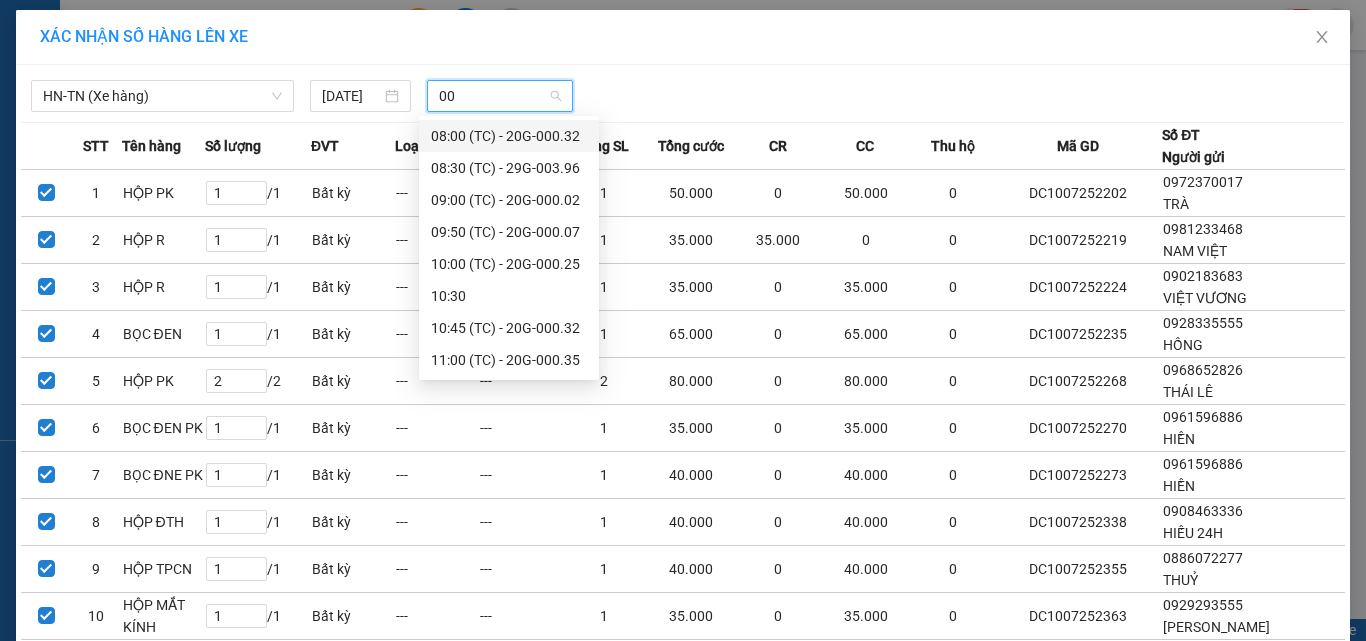 type on "003" 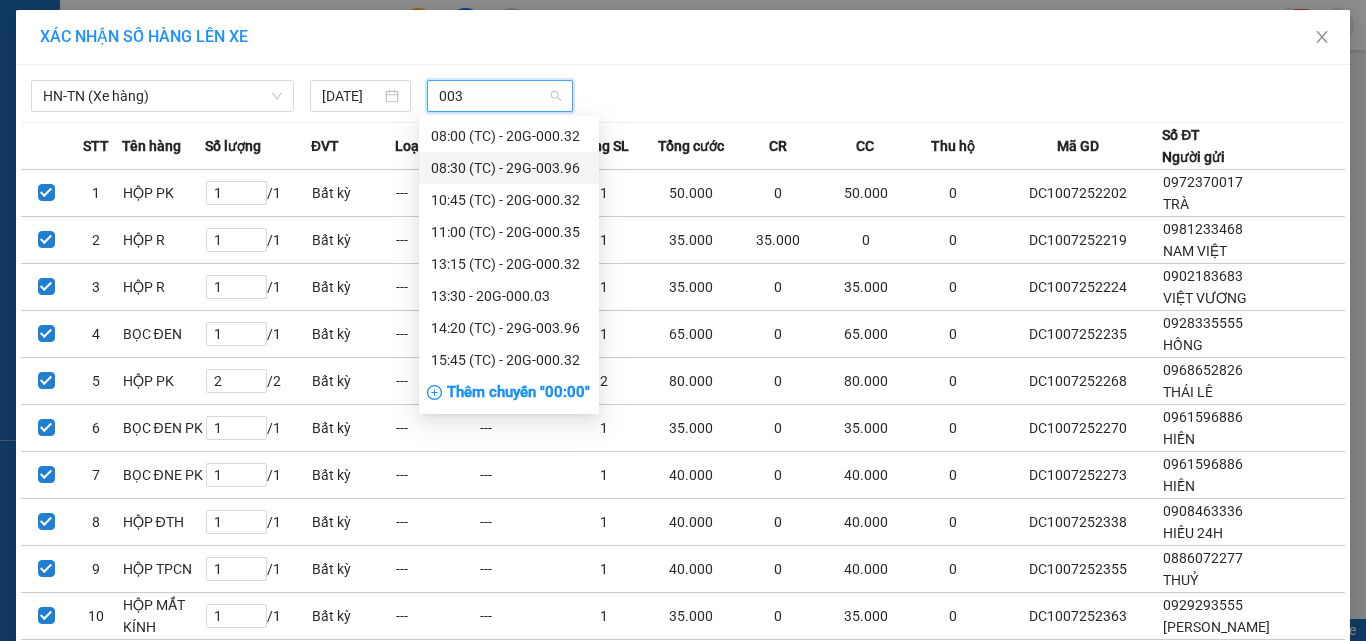 scroll, scrollTop: 128, scrollLeft: 0, axis: vertical 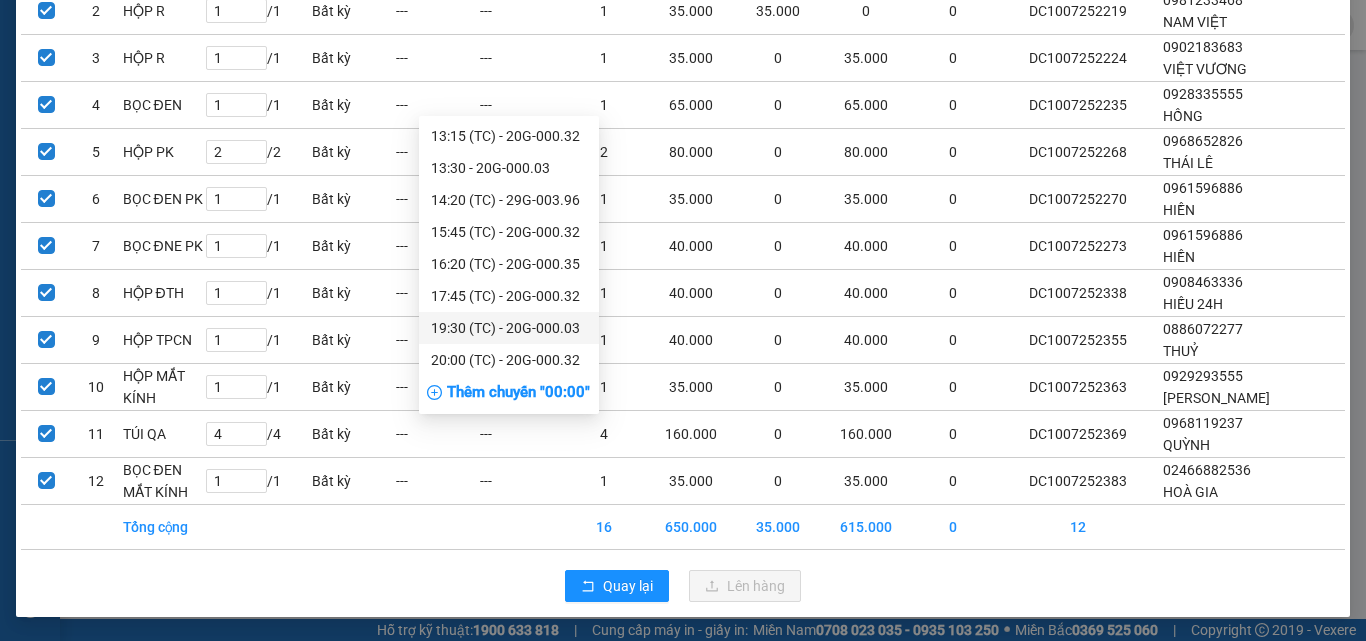 click on "19:30   (TC)   - 20G-000.03" at bounding box center [509, 328] 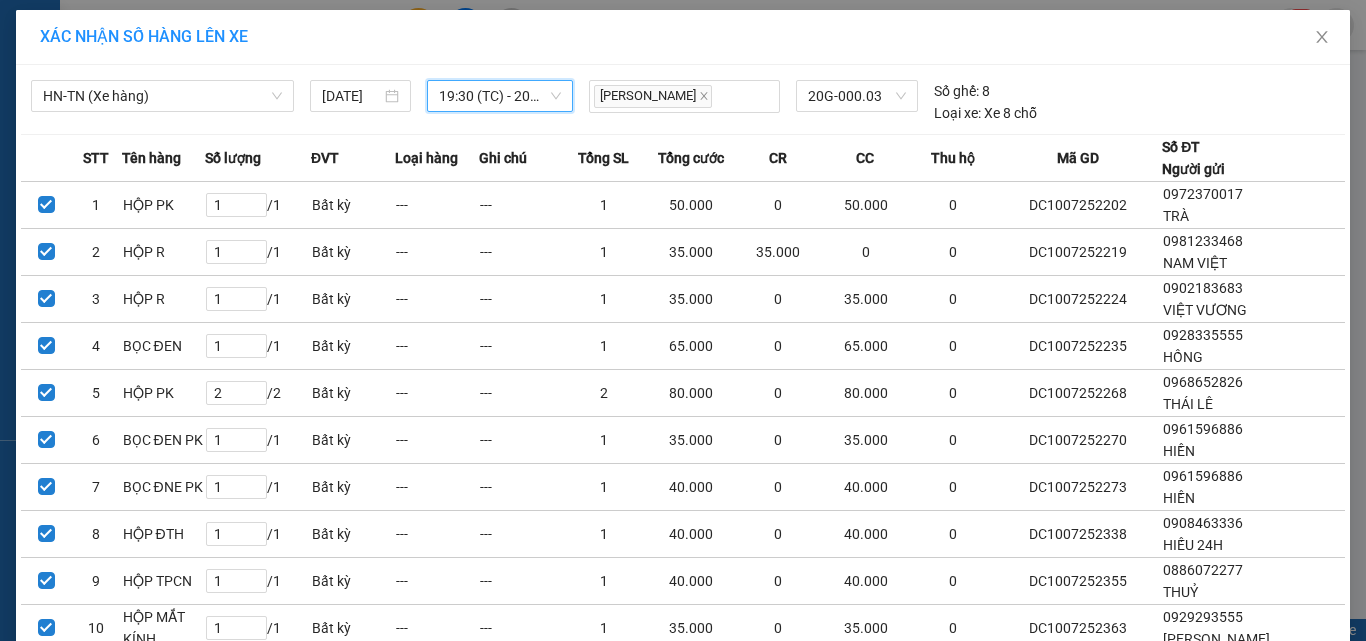 scroll, scrollTop: 241, scrollLeft: 0, axis: vertical 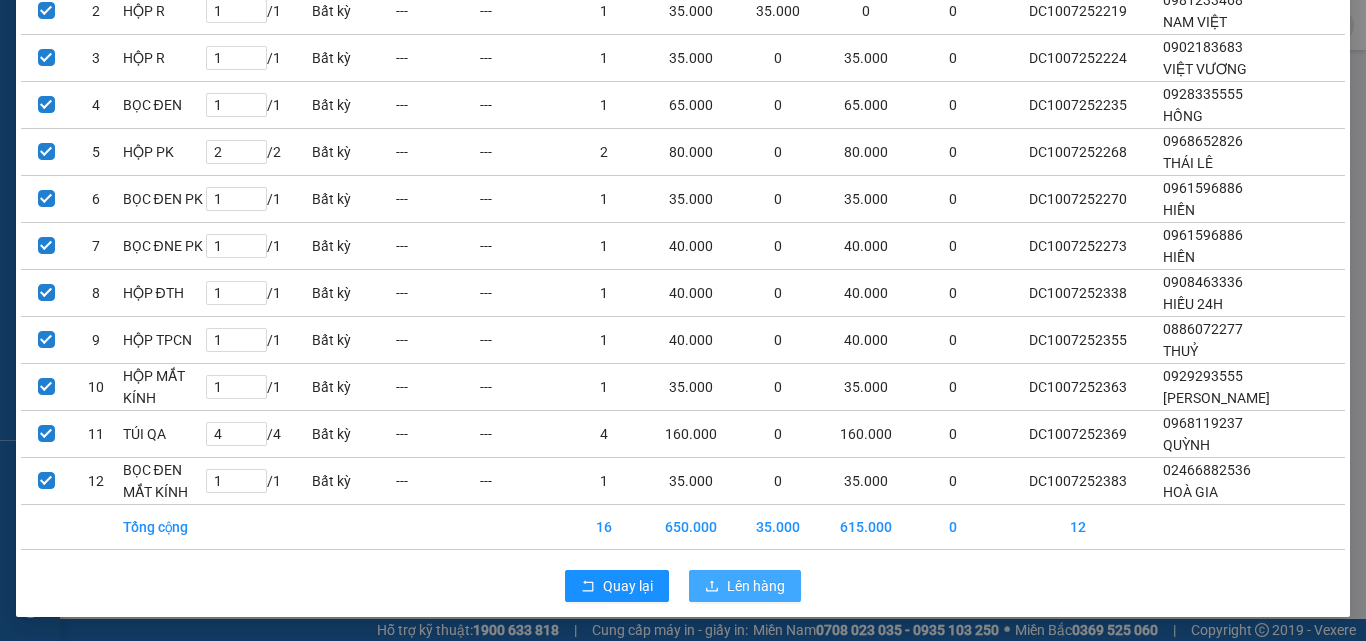 click on "Lên hàng" at bounding box center (756, 586) 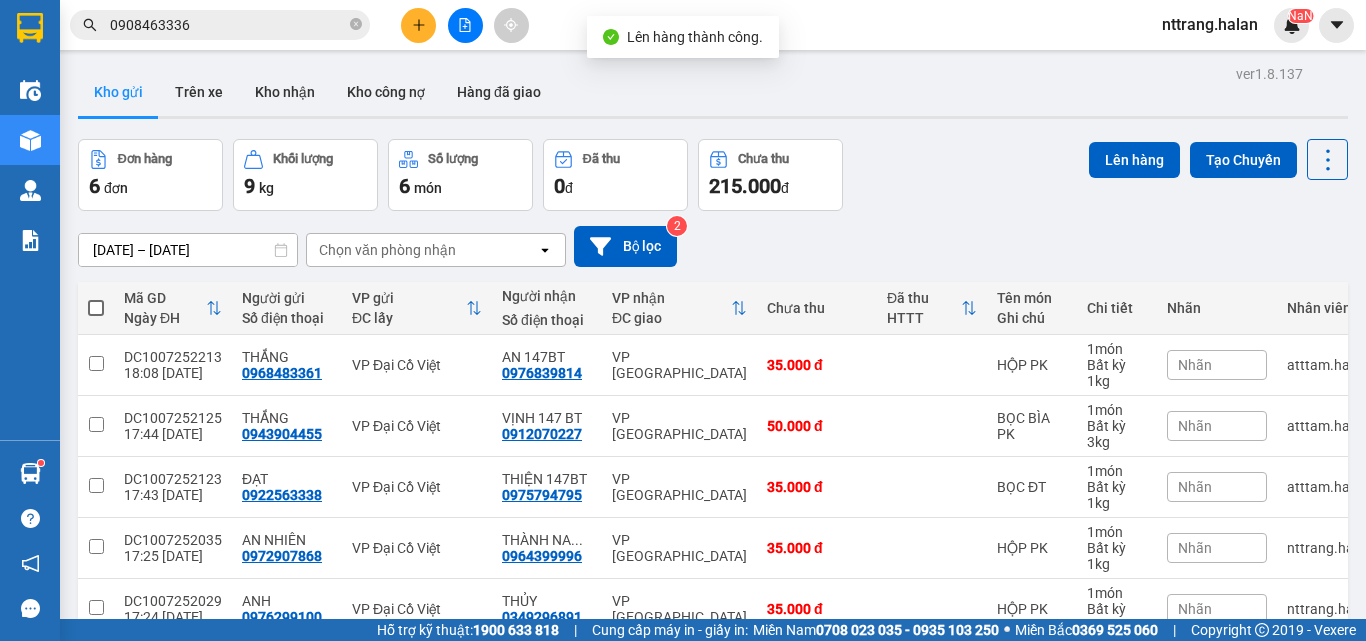 click at bounding box center (96, 308) 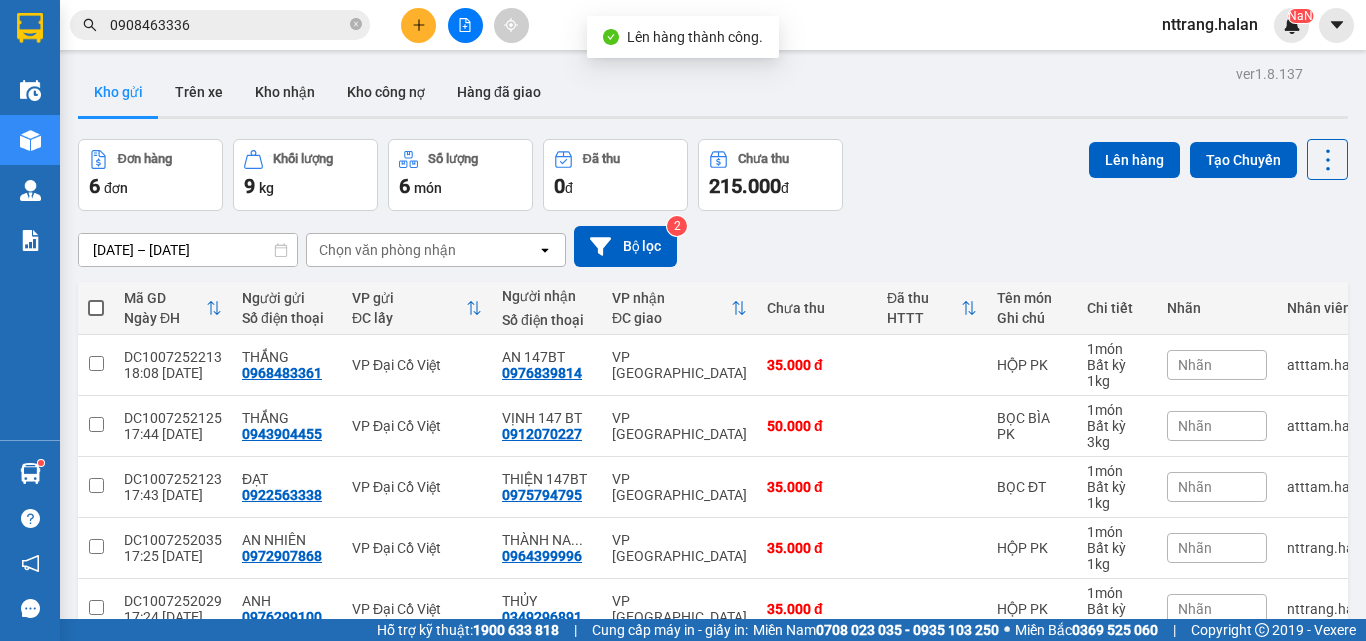 click at bounding box center (96, 298) 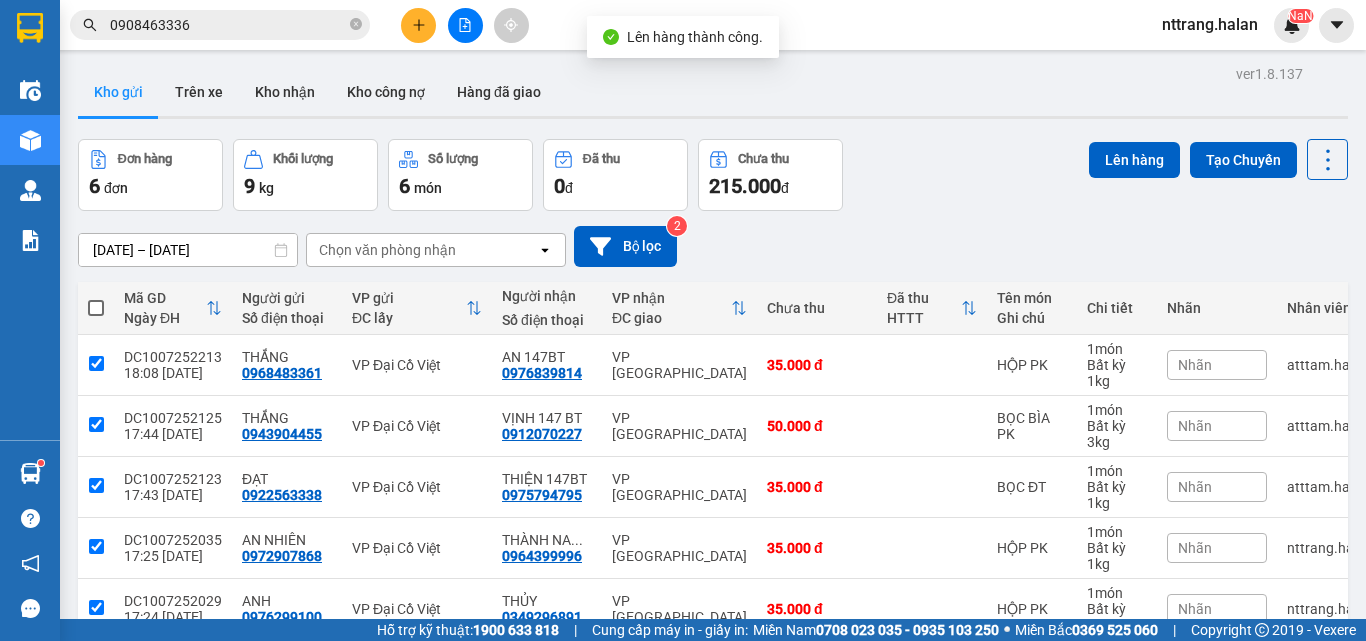 checkbox on "true" 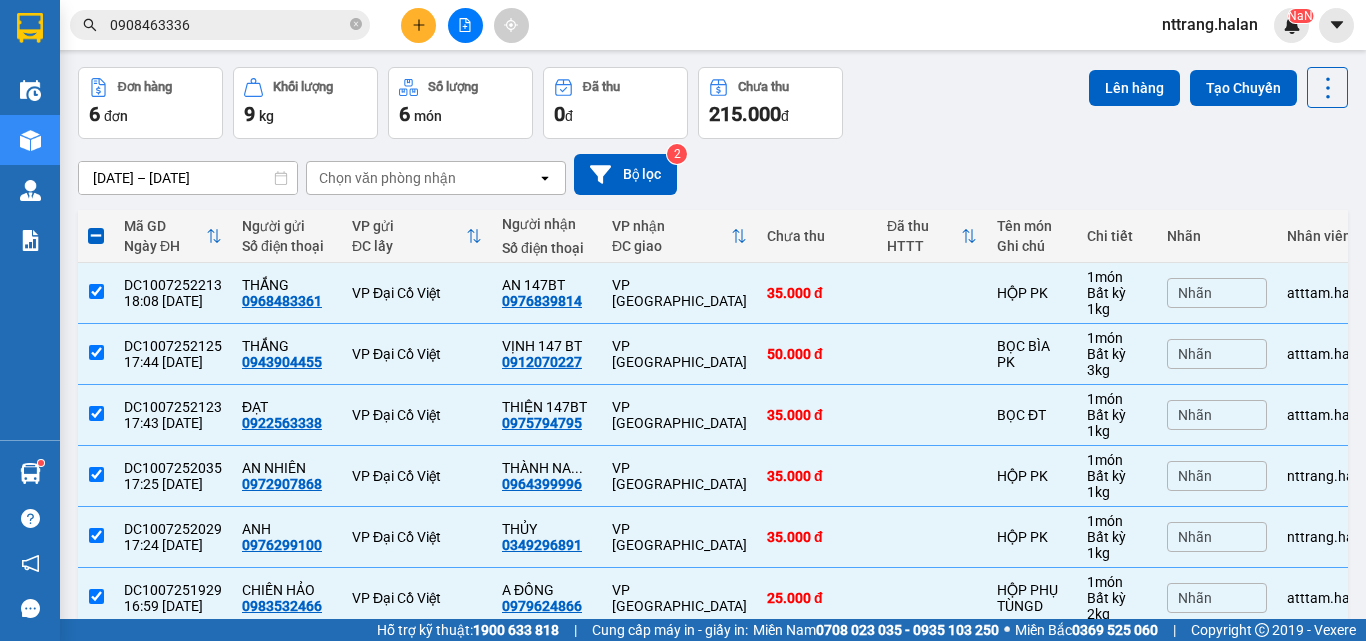 scroll, scrollTop: 0, scrollLeft: 0, axis: both 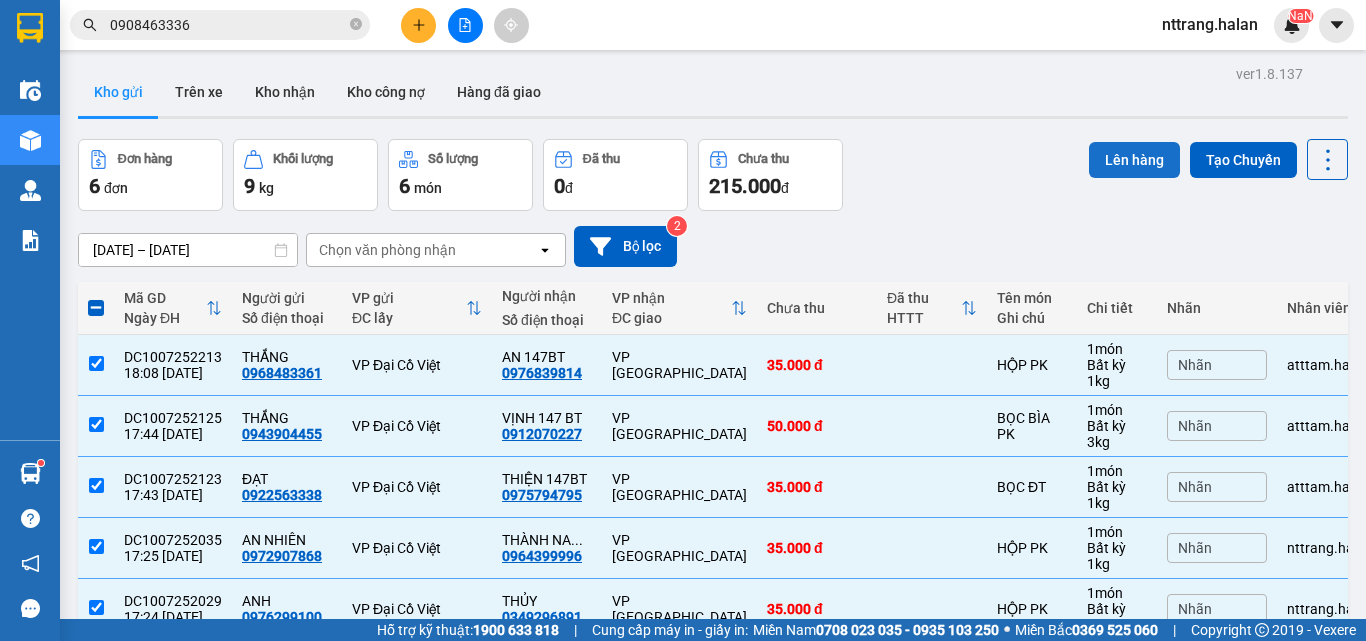 click on "Lên hàng" at bounding box center (1134, 160) 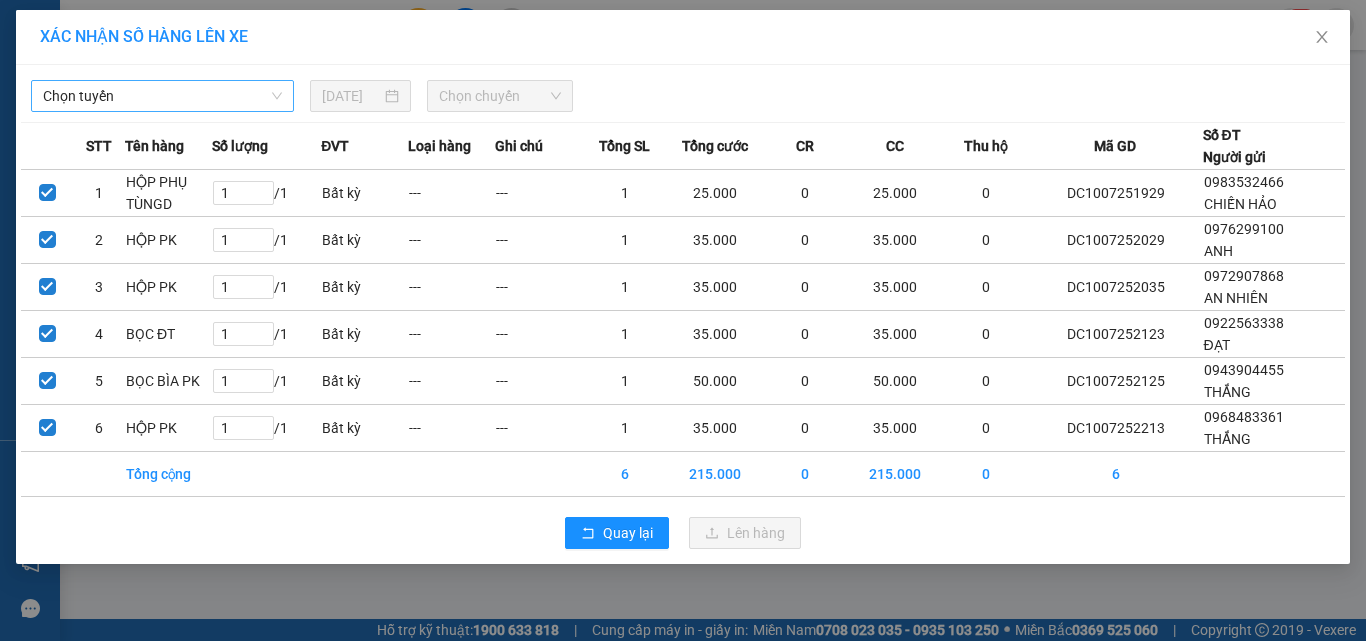 click on "Chọn tuyến" at bounding box center [162, 96] 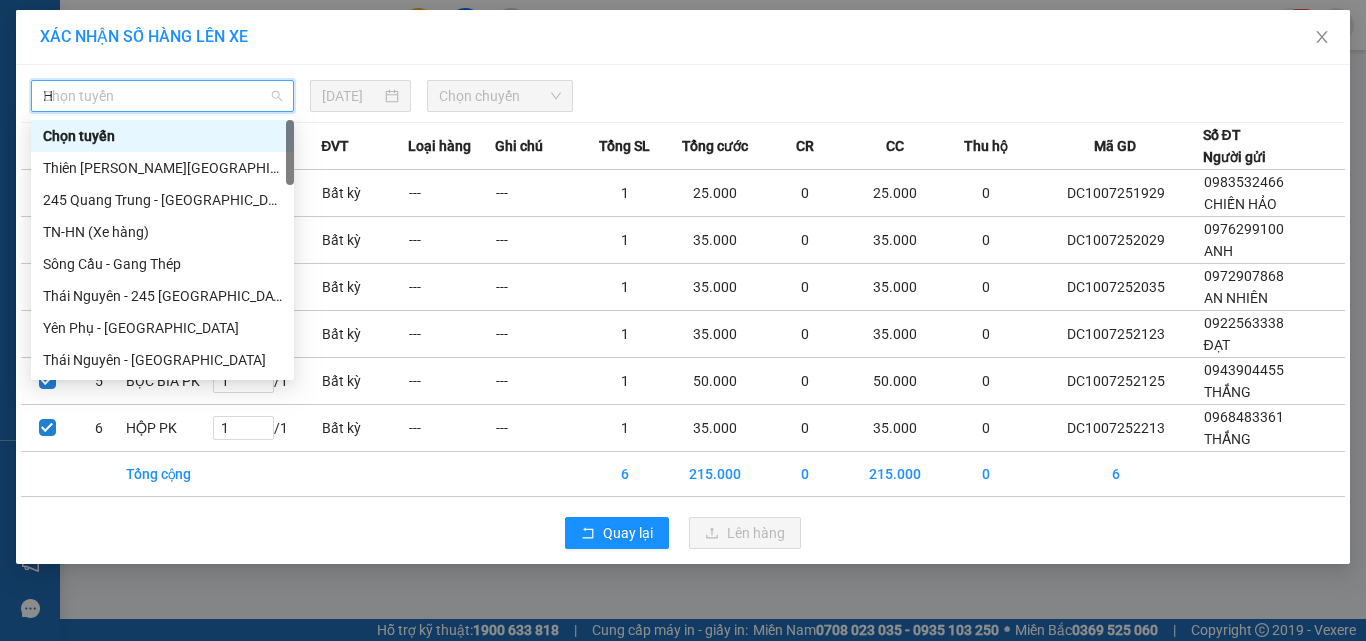type on "HN" 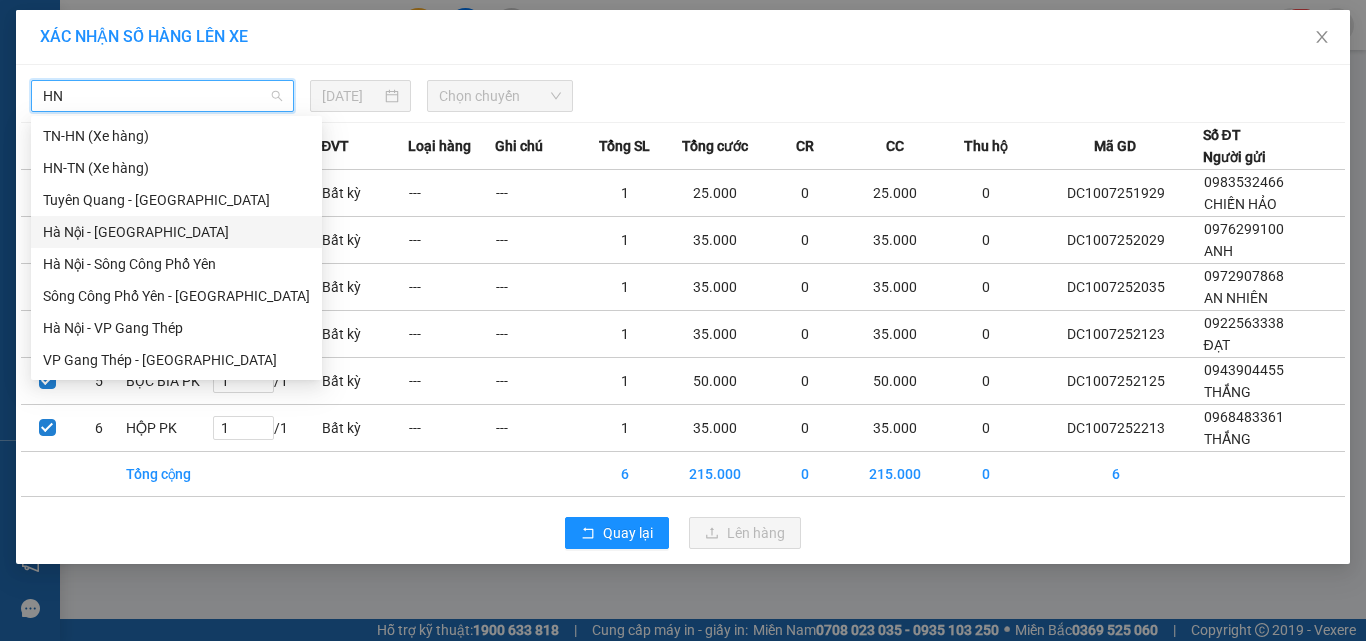 click on "Hà Nội - [GEOGRAPHIC_DATA]" at bounding box center [176, 232] 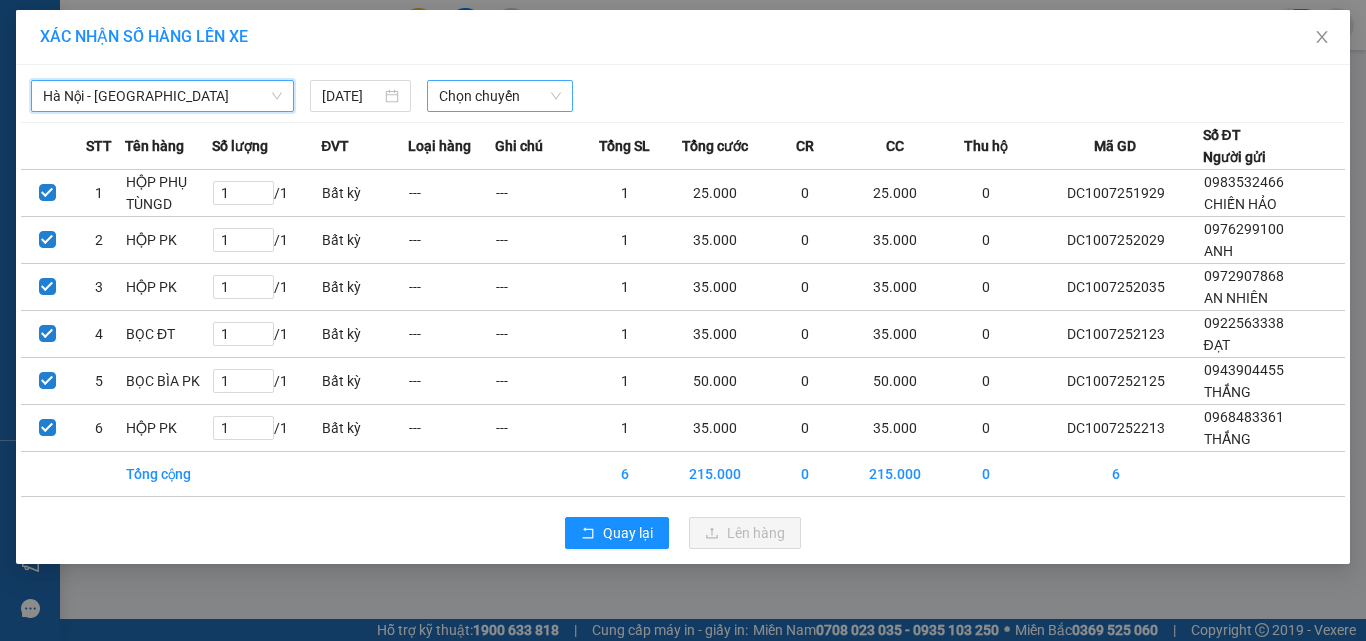 click on "Chọn chuyến" at bounding box center (500, 96) 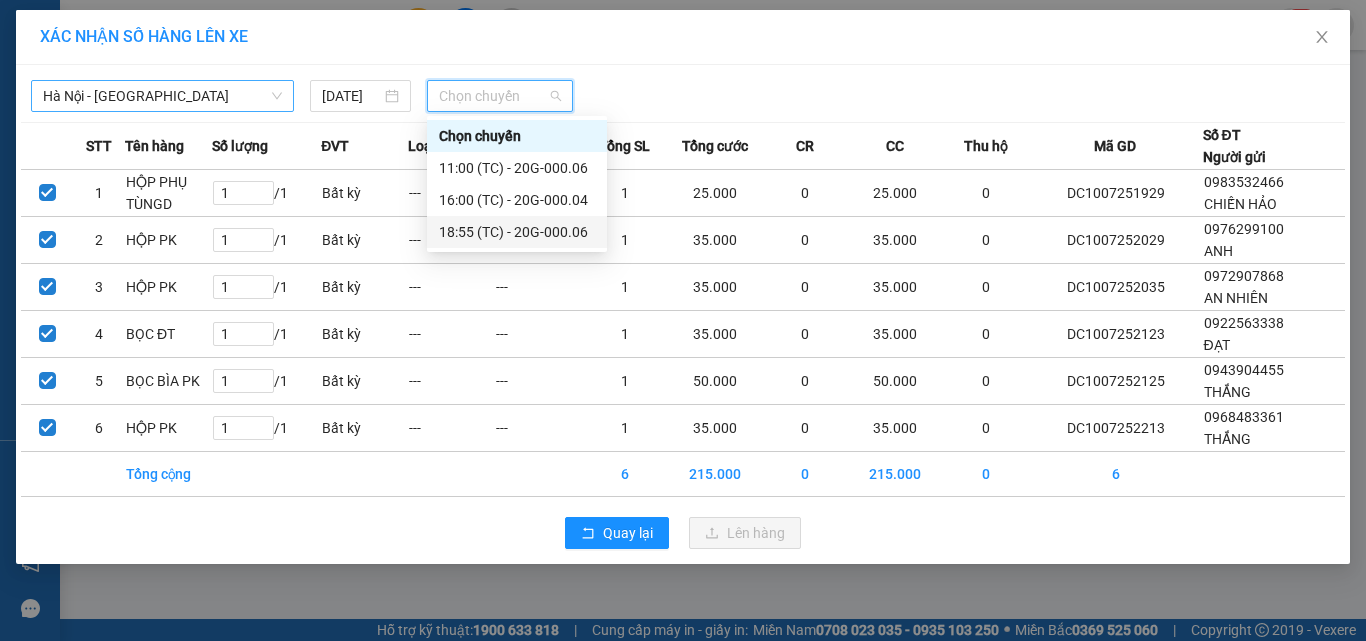 click on "18:55   (TC)   - 20G-000.06" at bounding box center [517, 232] 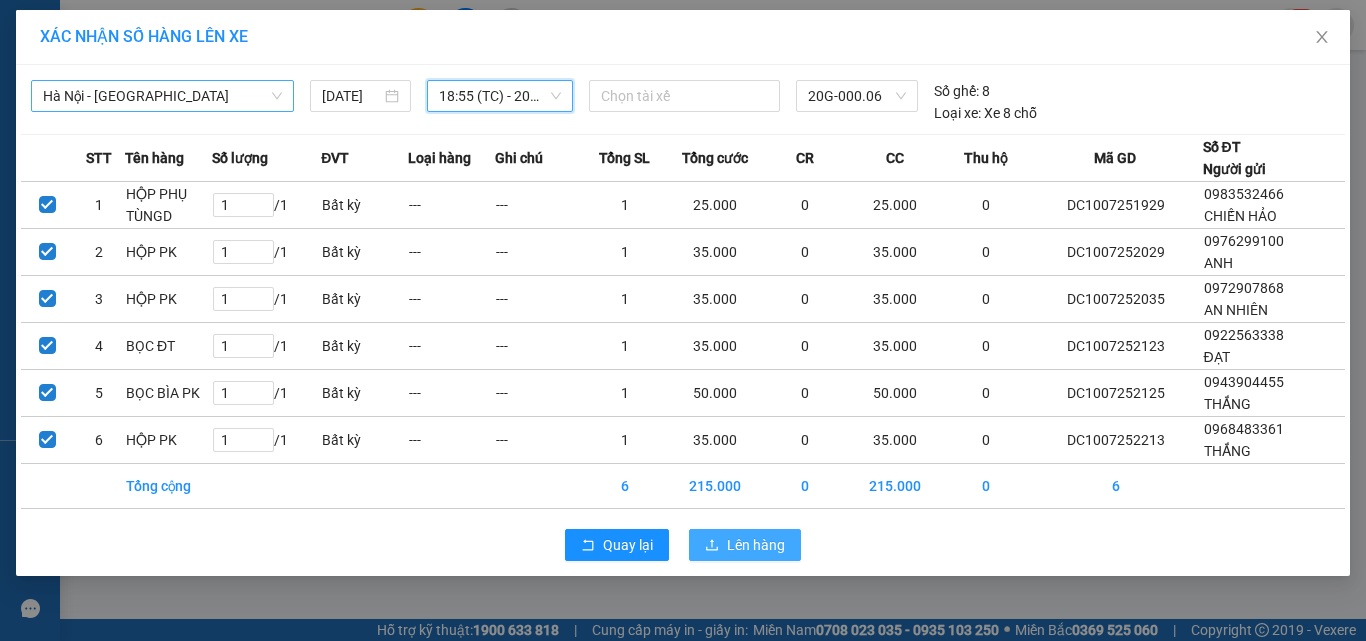 click on "Lên hàng" at bounding box center [756, 545] 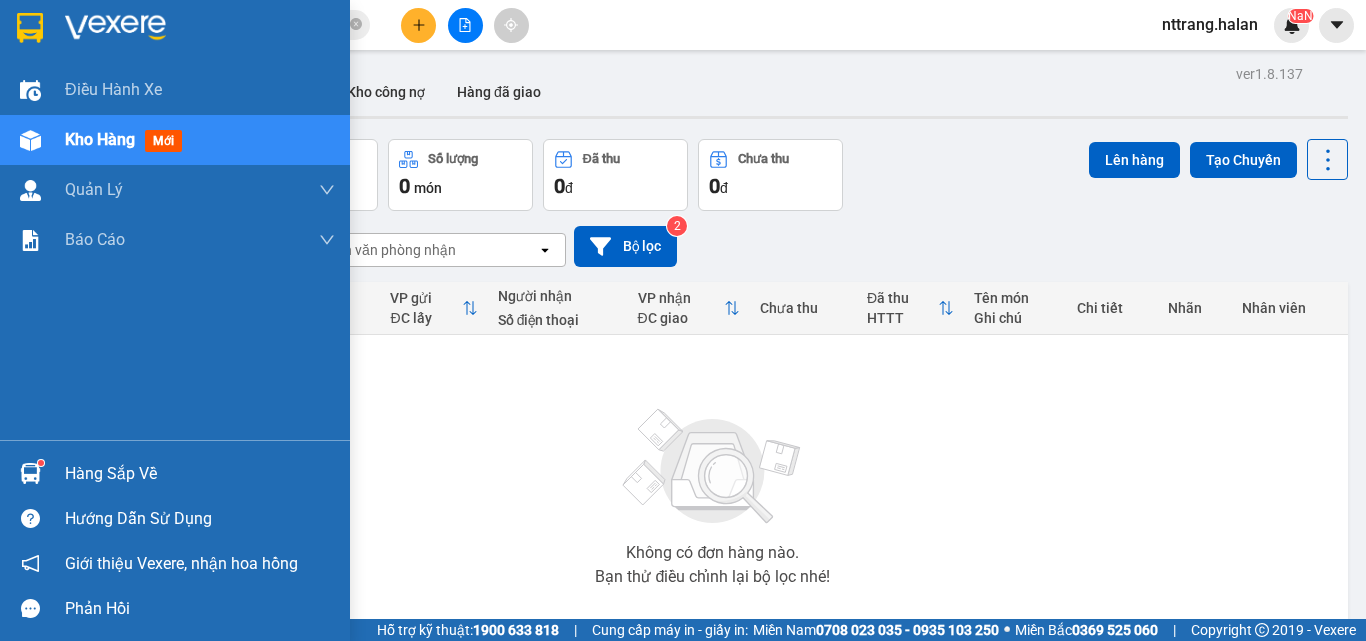 click at bounding box center (30, 473) 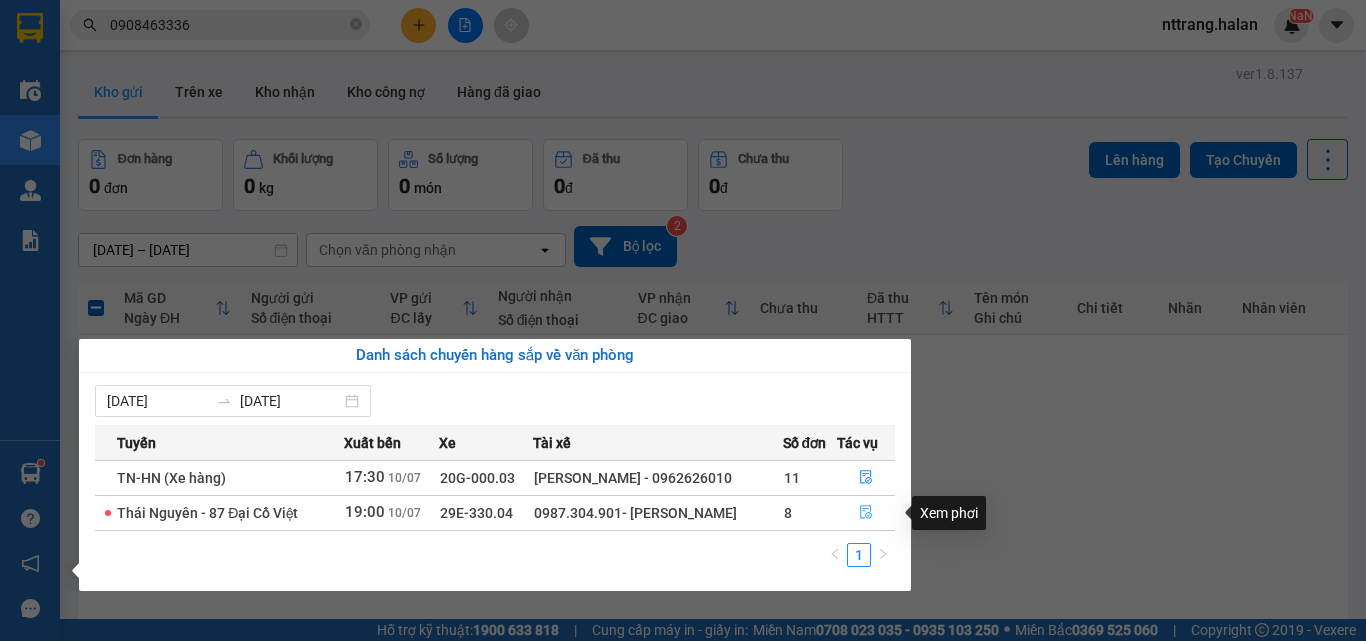 click 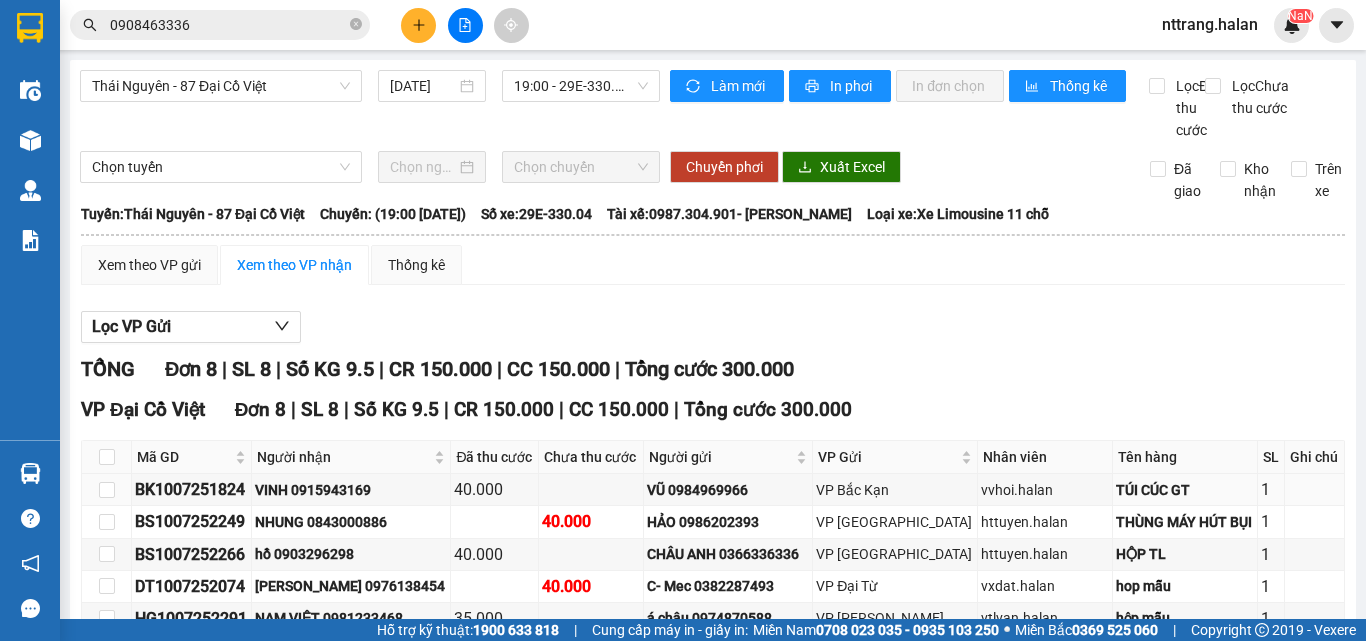 scroll, scrollTop: 237, scrollLeft: 0, axis: vertical 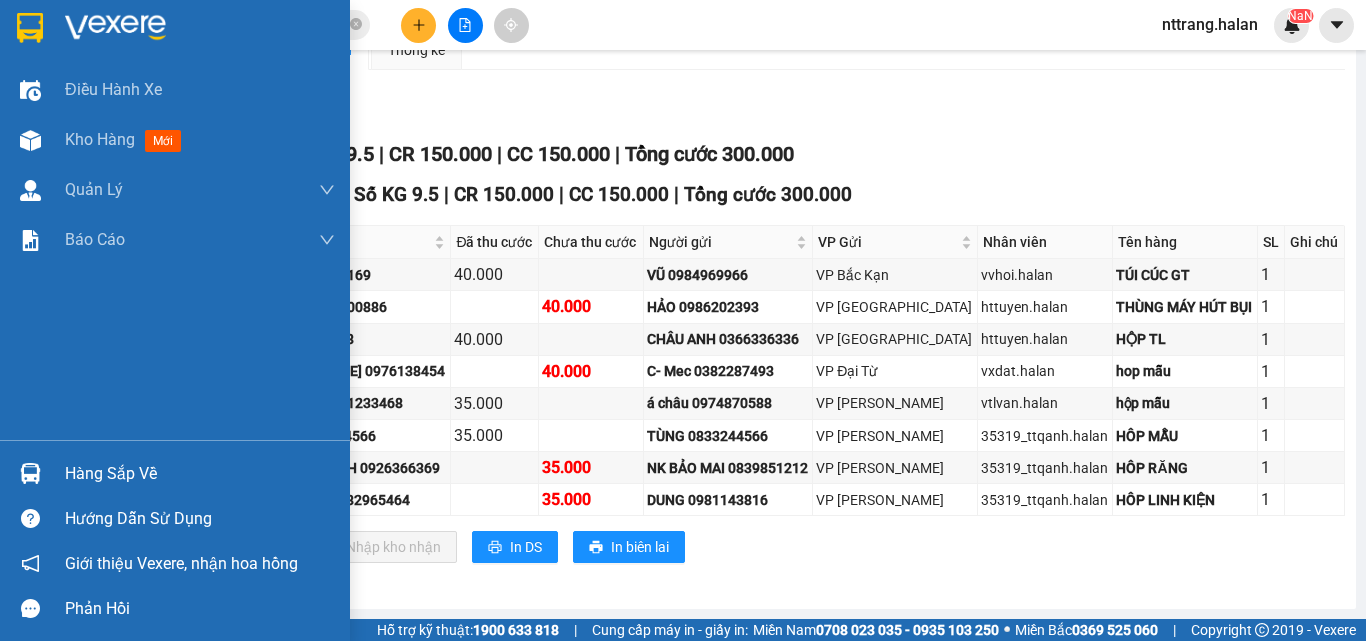click on "Hàng sắp về" at bounding box center (200, 474) 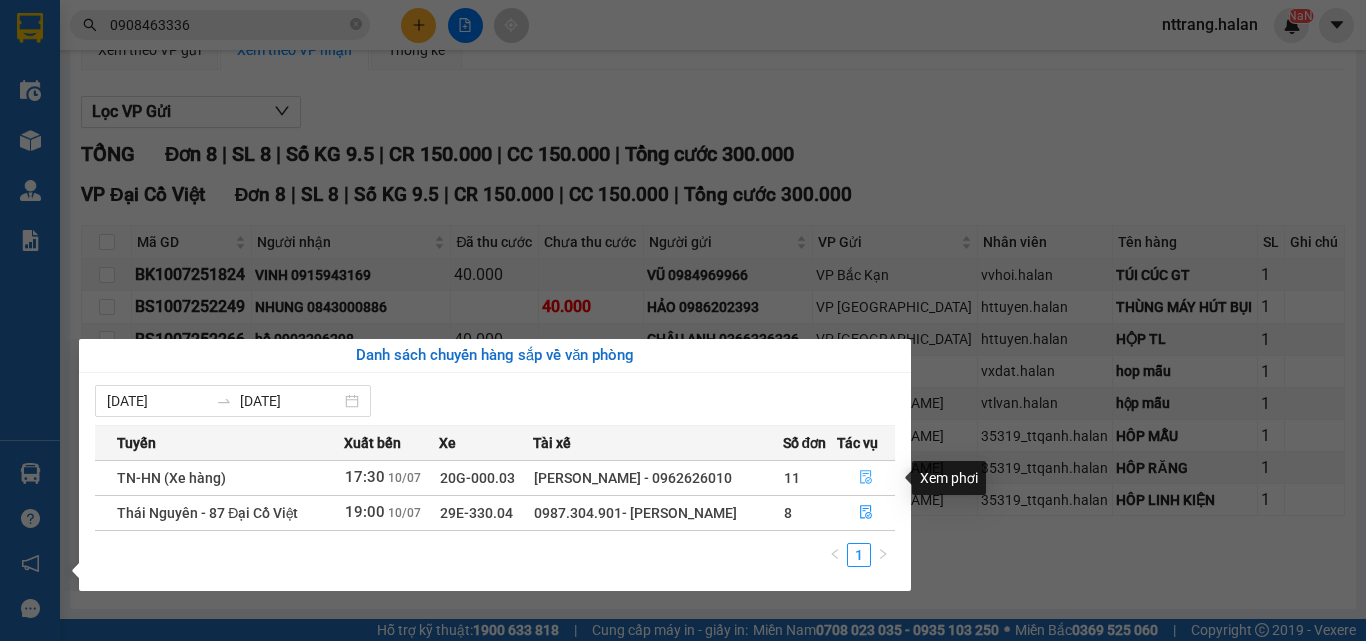 click 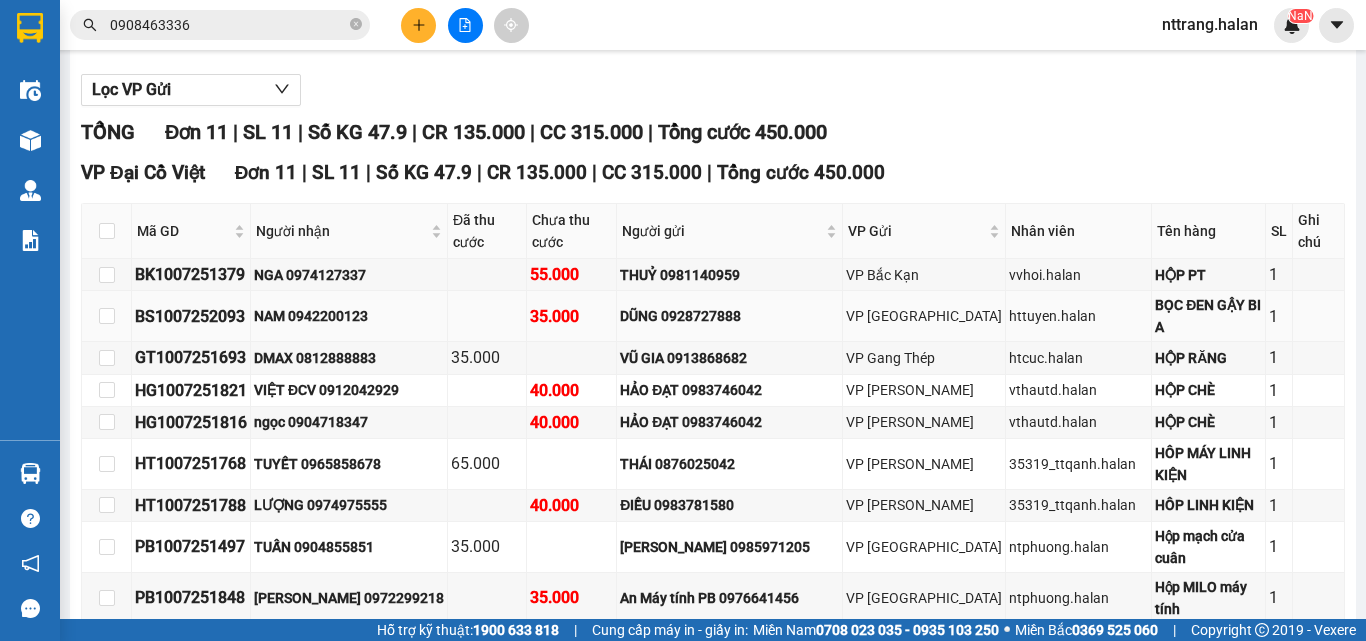 scroll, scrollTop: 334, scrollLeft: 0, axis: vertical 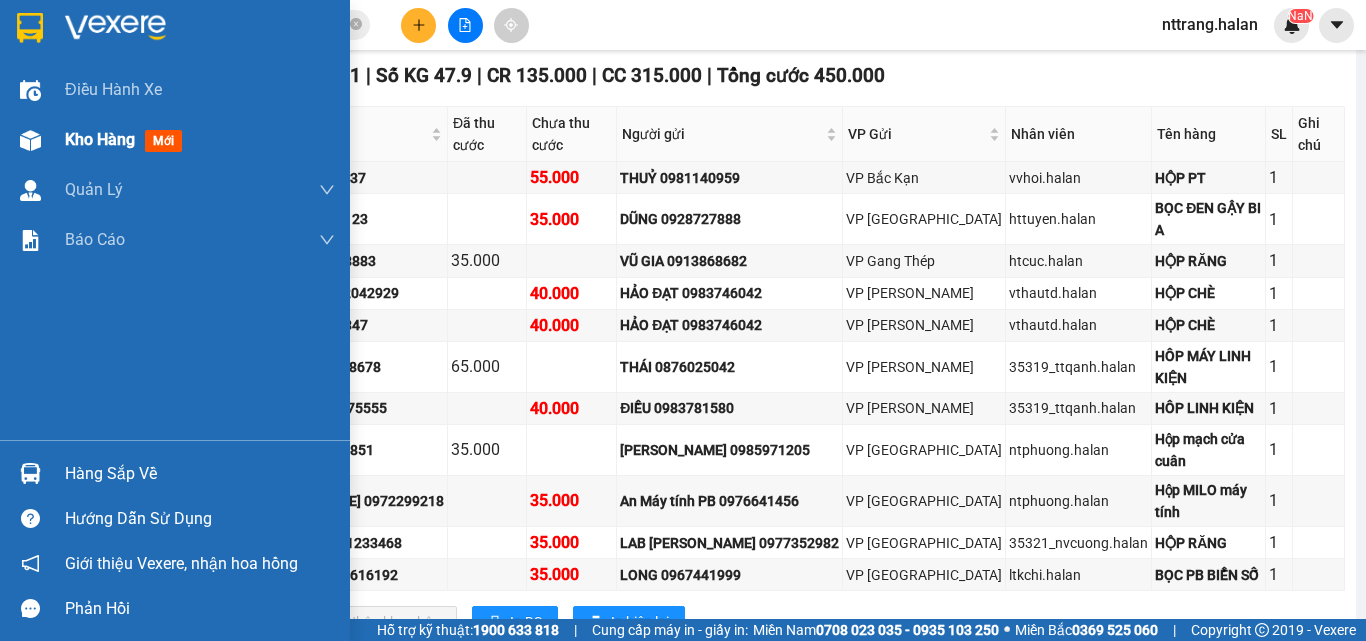 click on "Kho hàng" at bounding box center (100, 139) 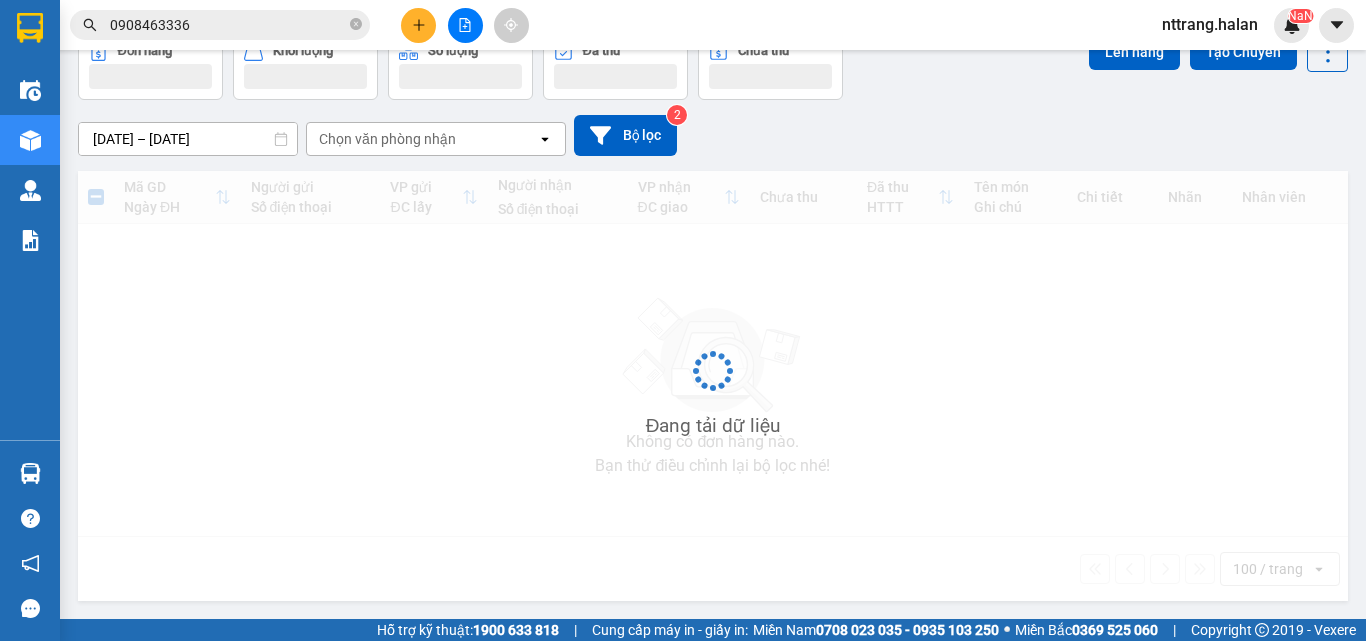 scroll, scrollTop: 92, scrollLeft: 0, axis: vertical 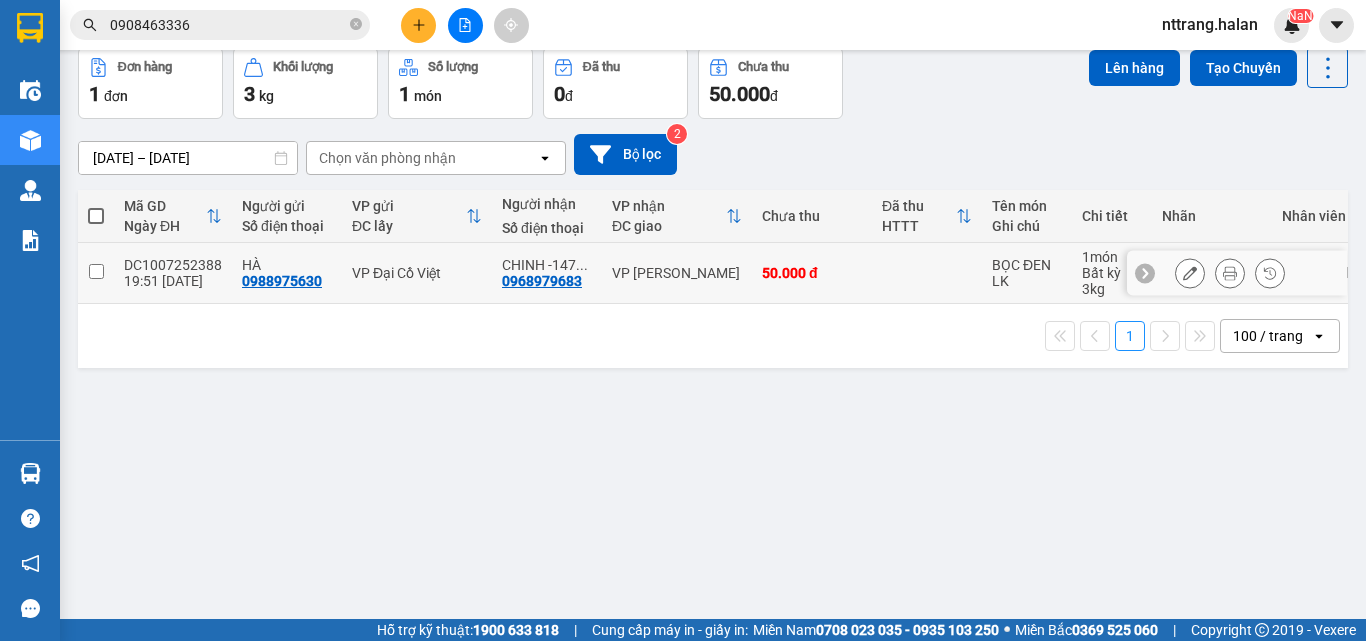 click on "VP [PERSON_NAME]" at bounding box center (677, 273) 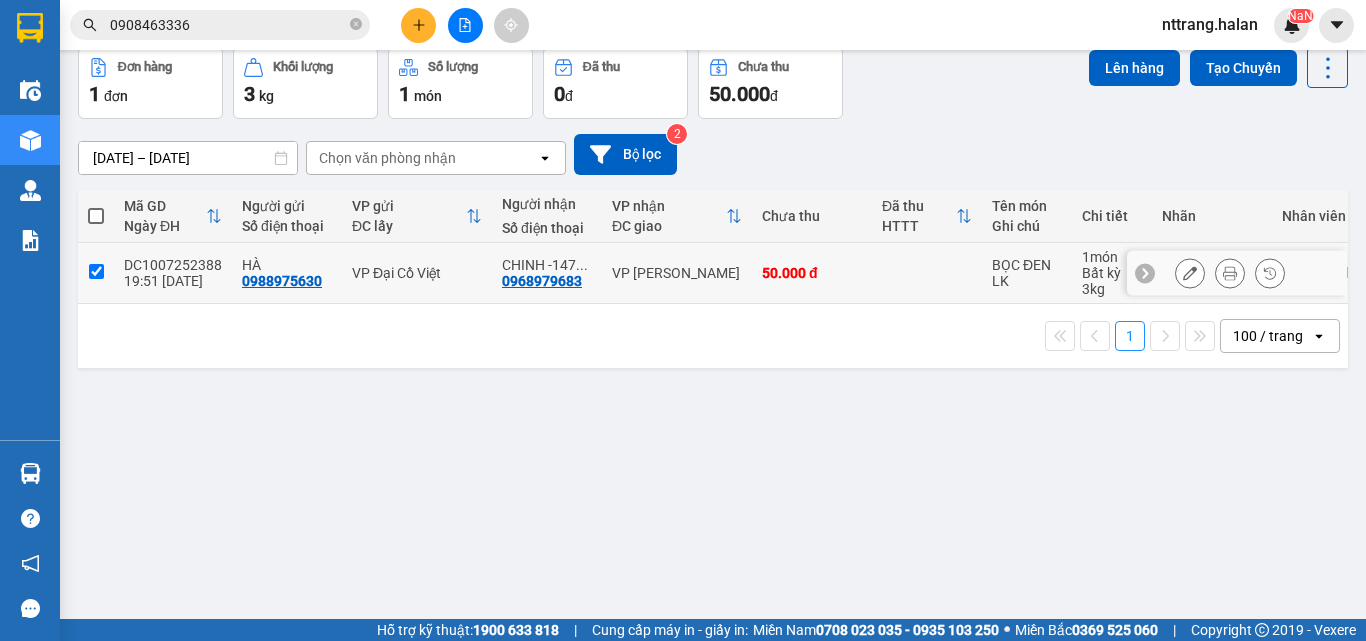 checkbox on "true" 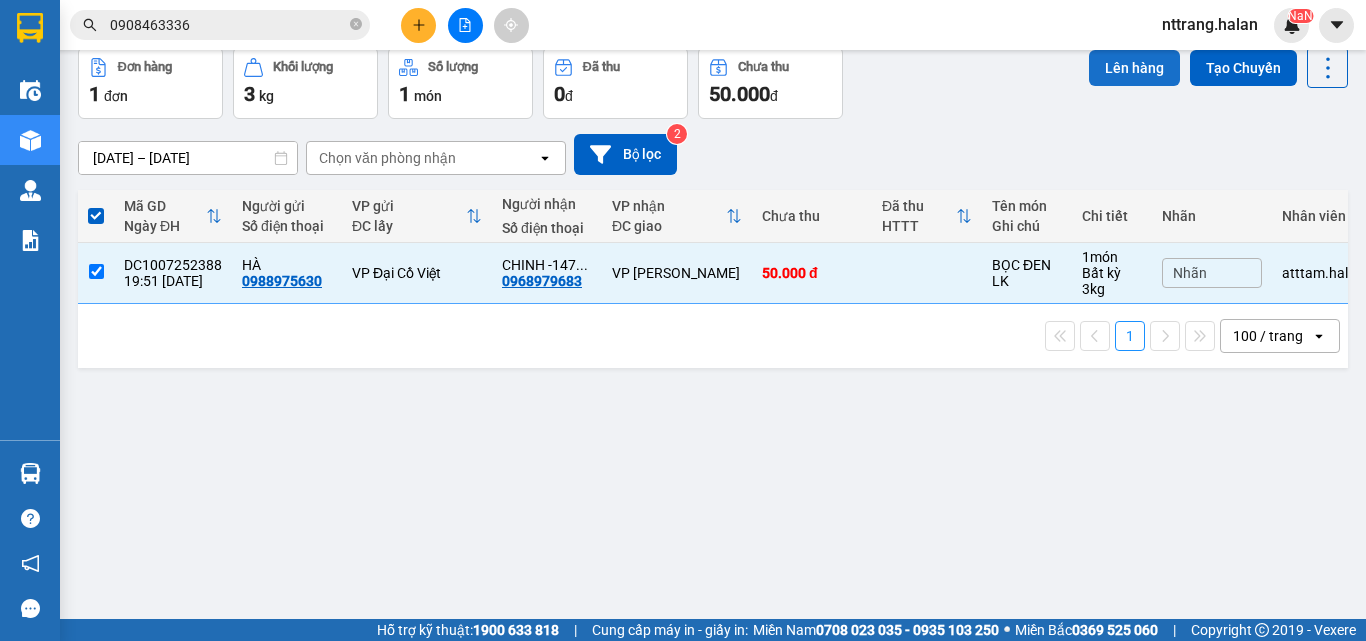 click on "Lên hàng" at bounding box center [1134, 68] 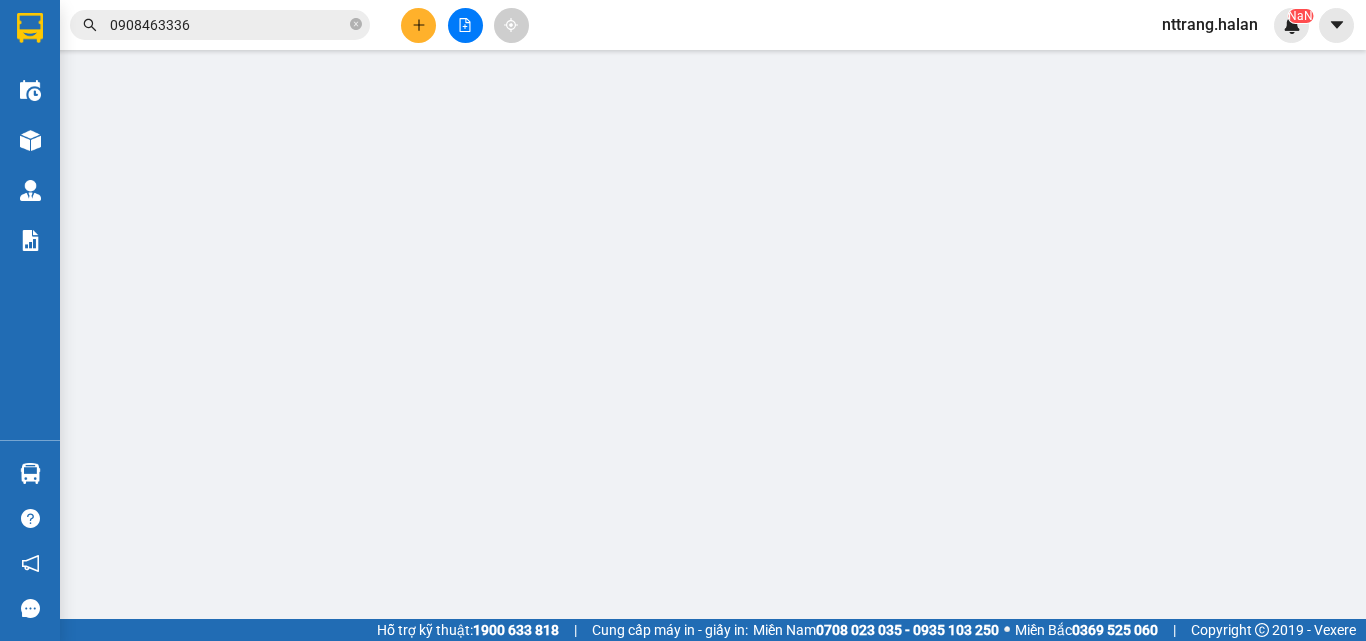 scroll, scrollTop: 0, scrollLeft: 0, axis: both 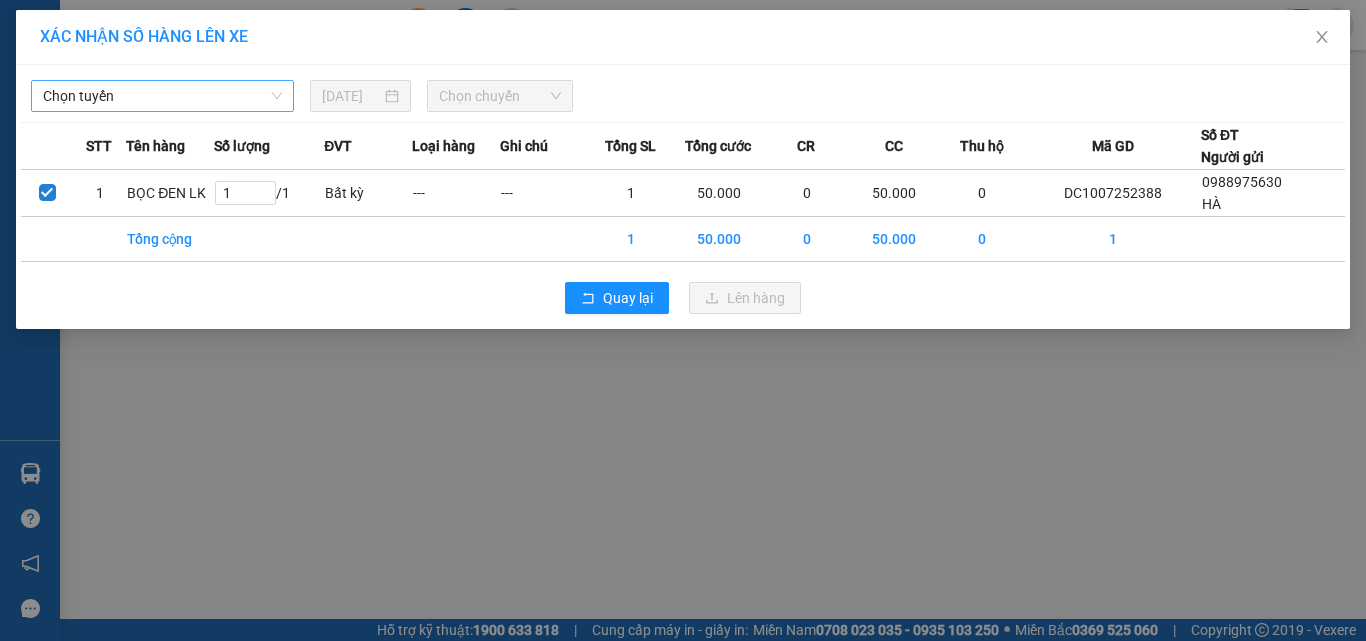 click on "Chọn tuyến" at bounding box center [162, 96] 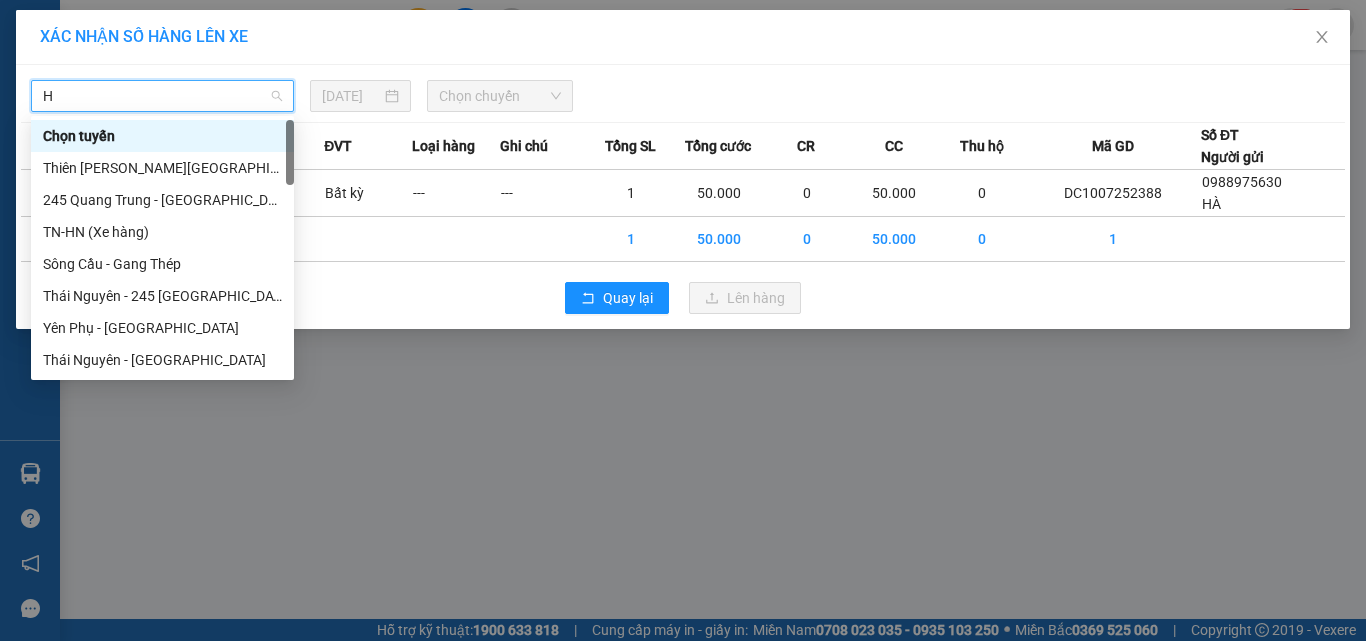 type on "HN" 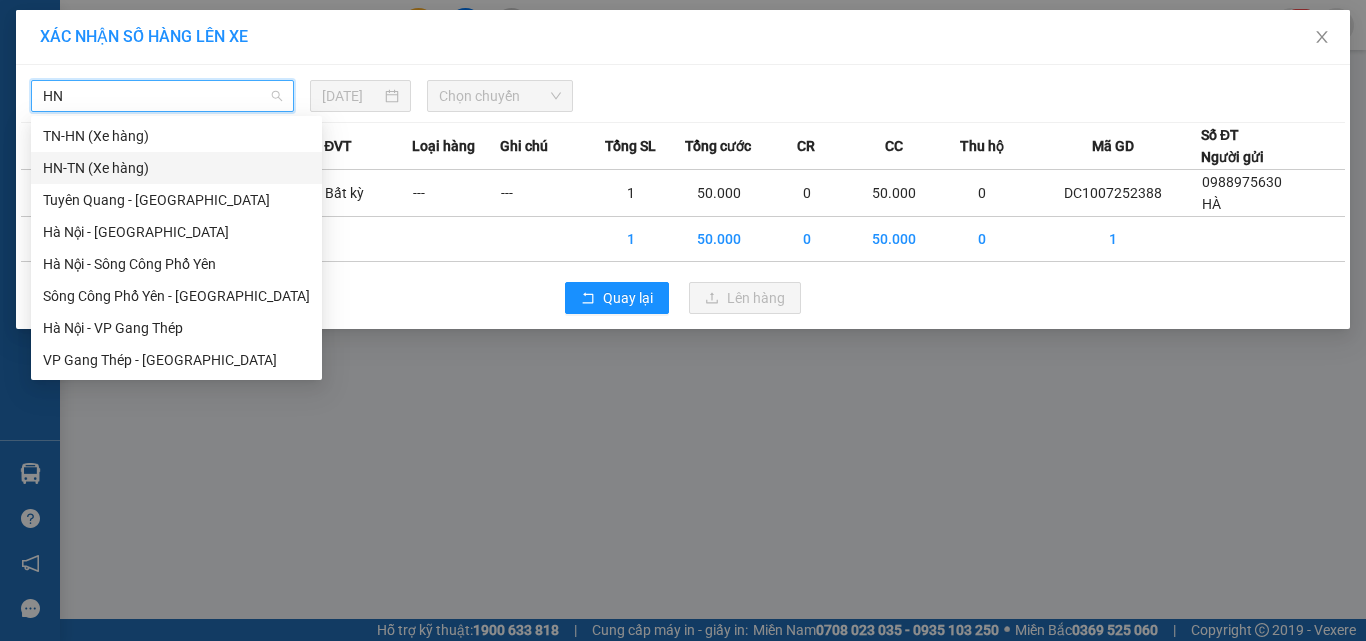 click on "HN-TN (Xe hàng)" at bounding box center (176, 168) 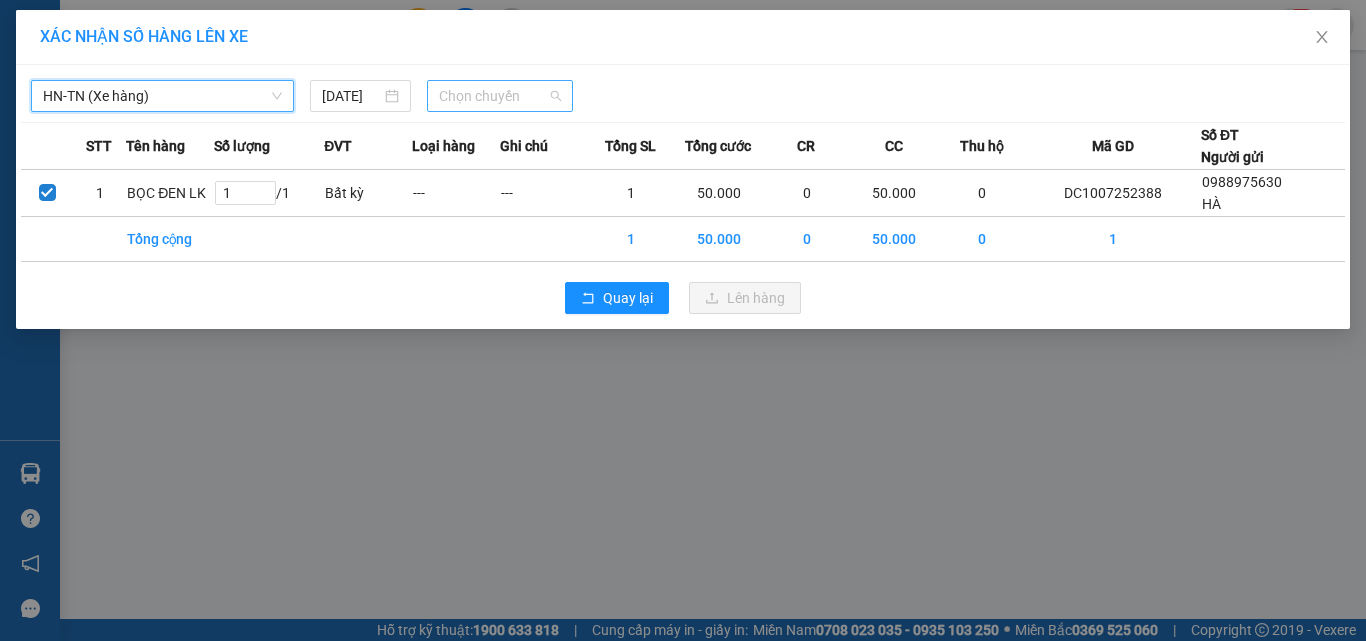 click on "Chọn chuyến" at bounding box center (500, 96) 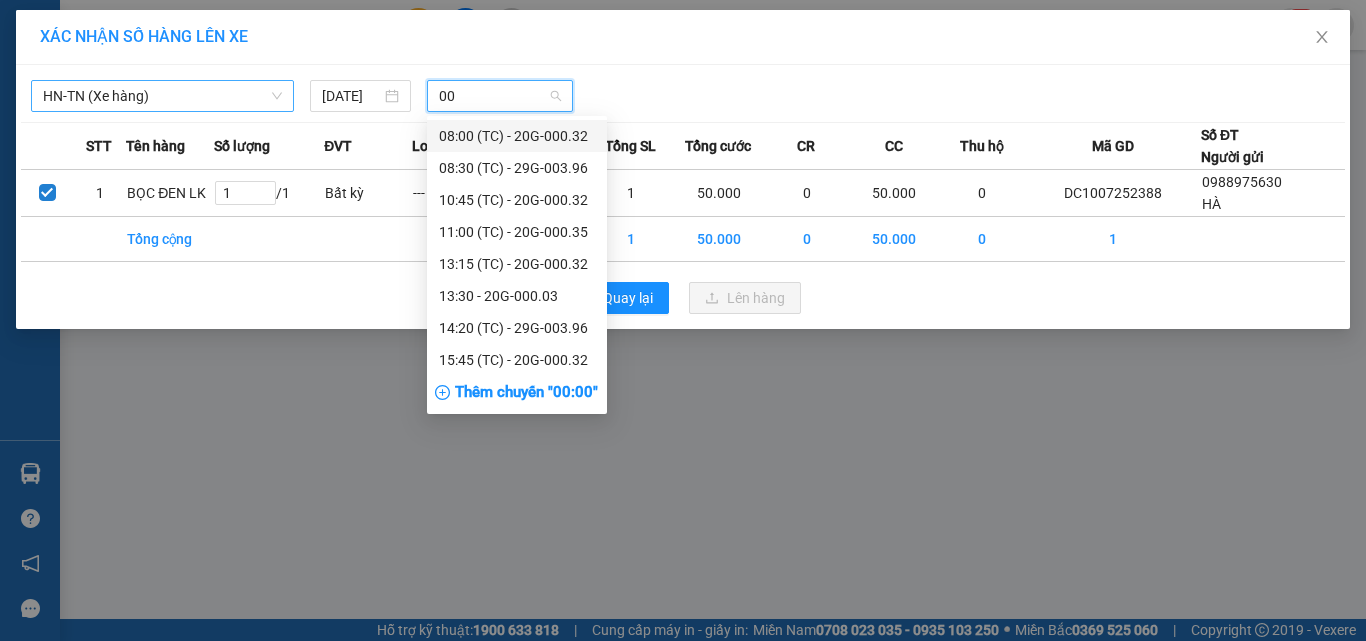 type on "003" 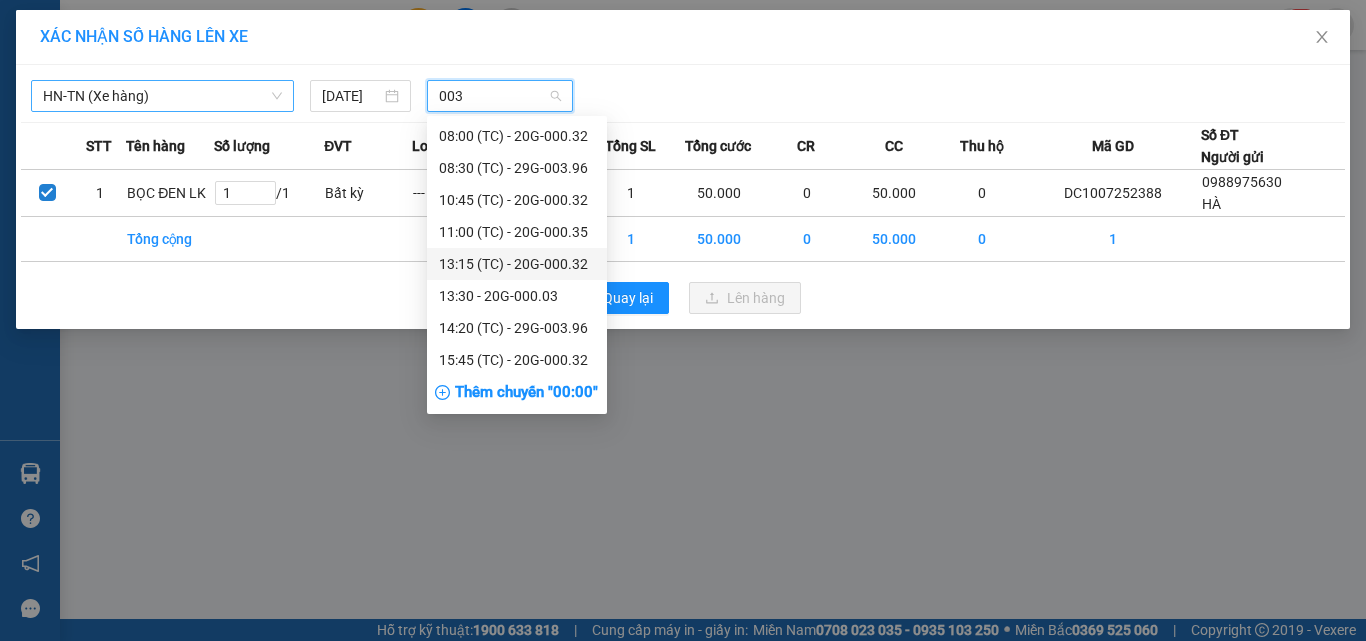 scroll, scrollTop: 128, scrollLeft: 0, axis: vertical 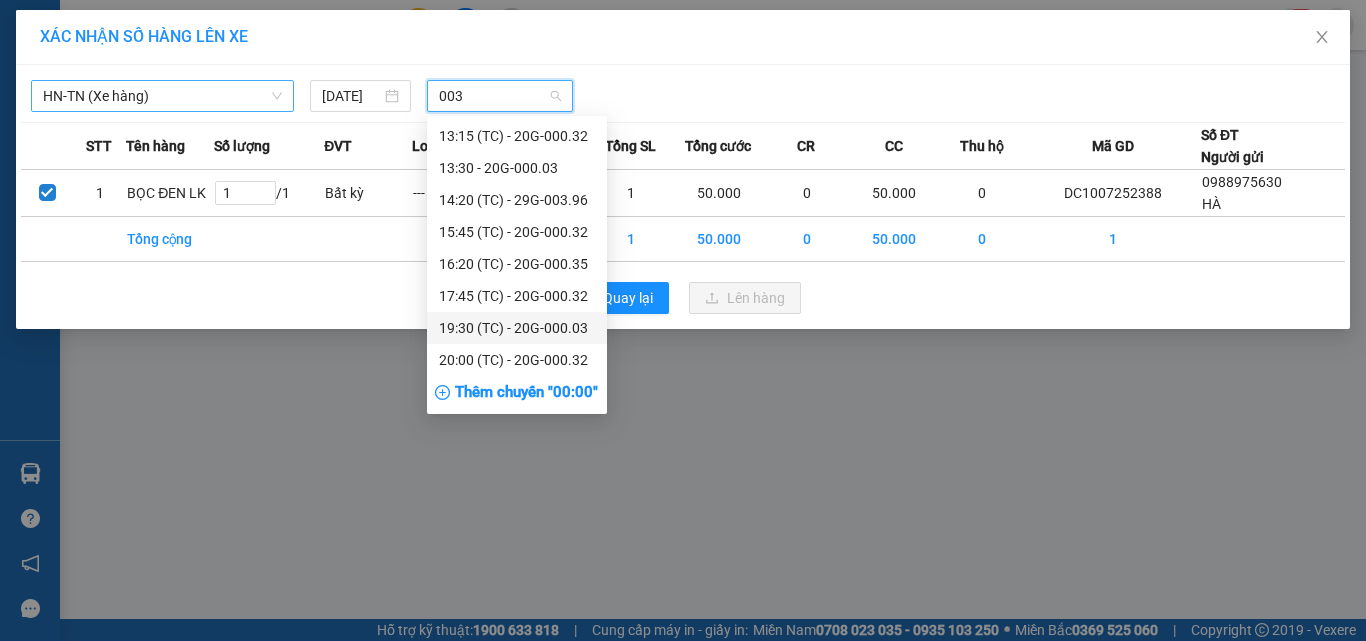 click on "19:30   (TC)   - 20G-000.03" at bounding box center (517, 328) 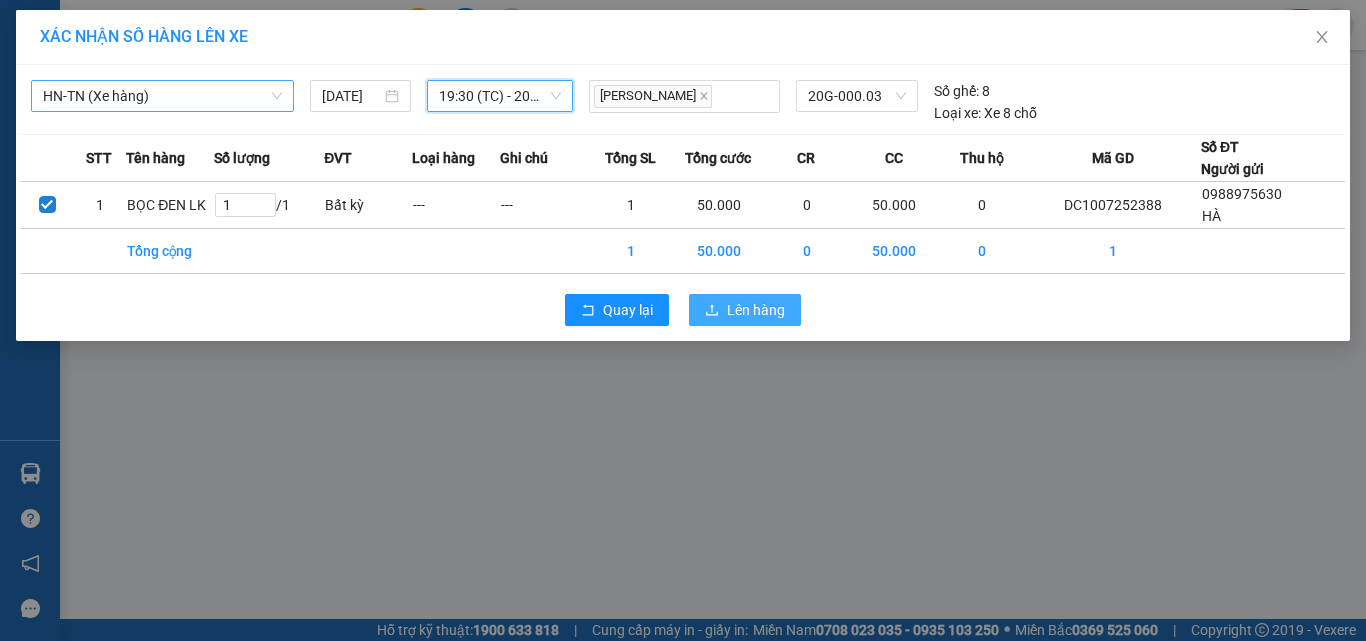 click on "Lên hàng" at bounding box center [756, 310] 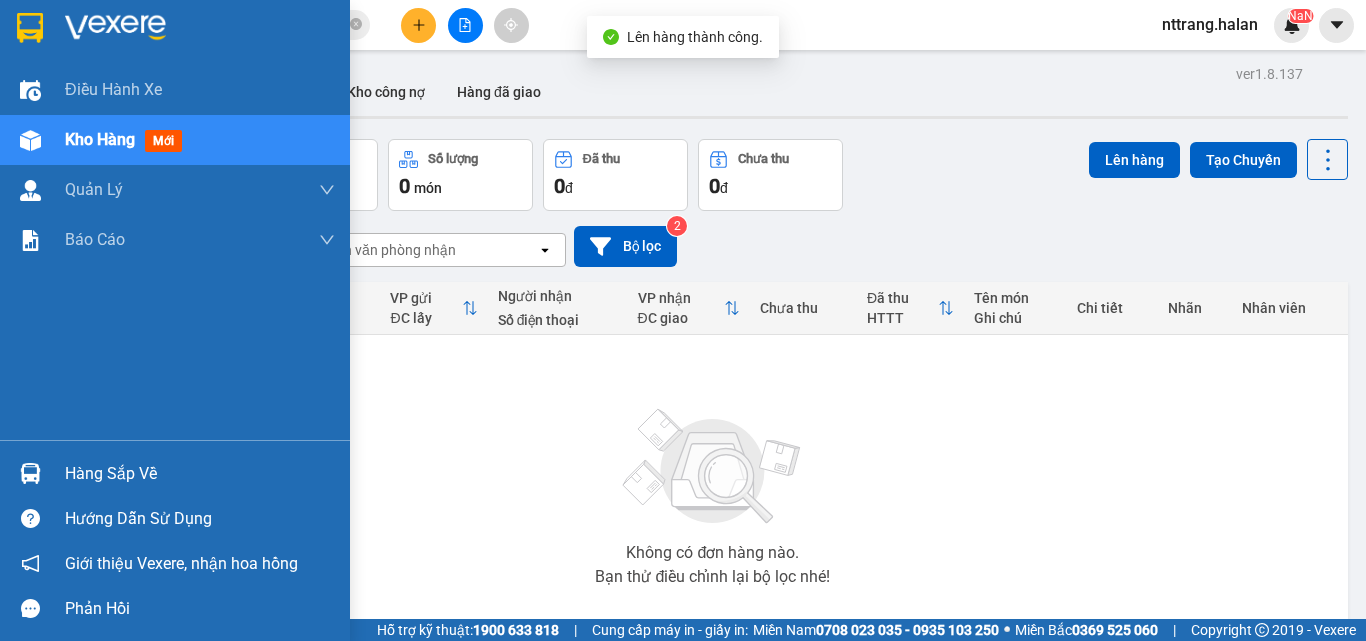 click on "Hàng sắp về" at bounding box center (175, 473) 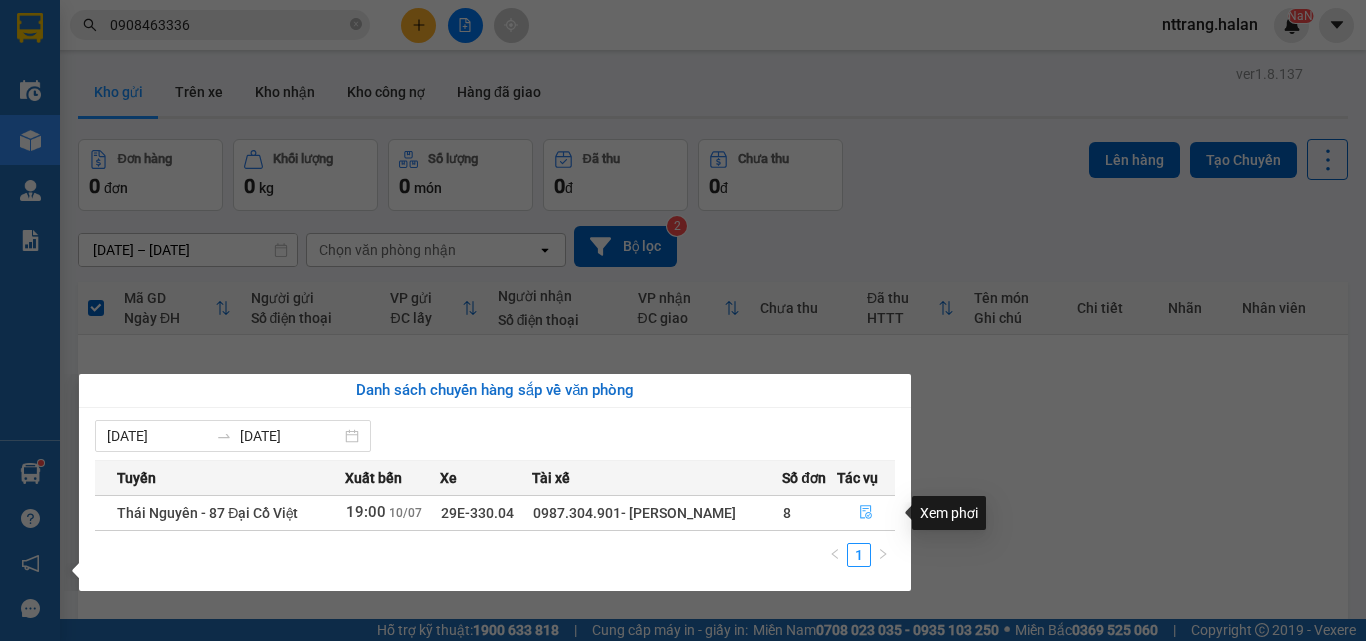click 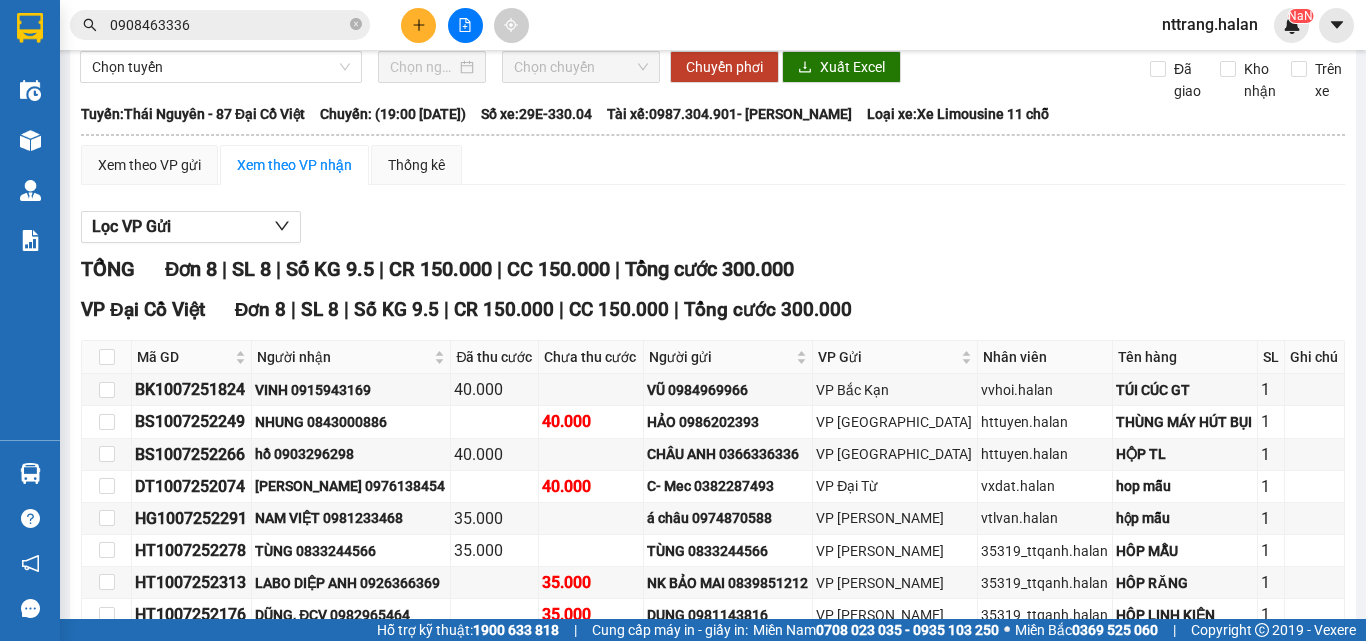 scroll, scrollTop: 200, scrollLeft: 0, axis: vertical 